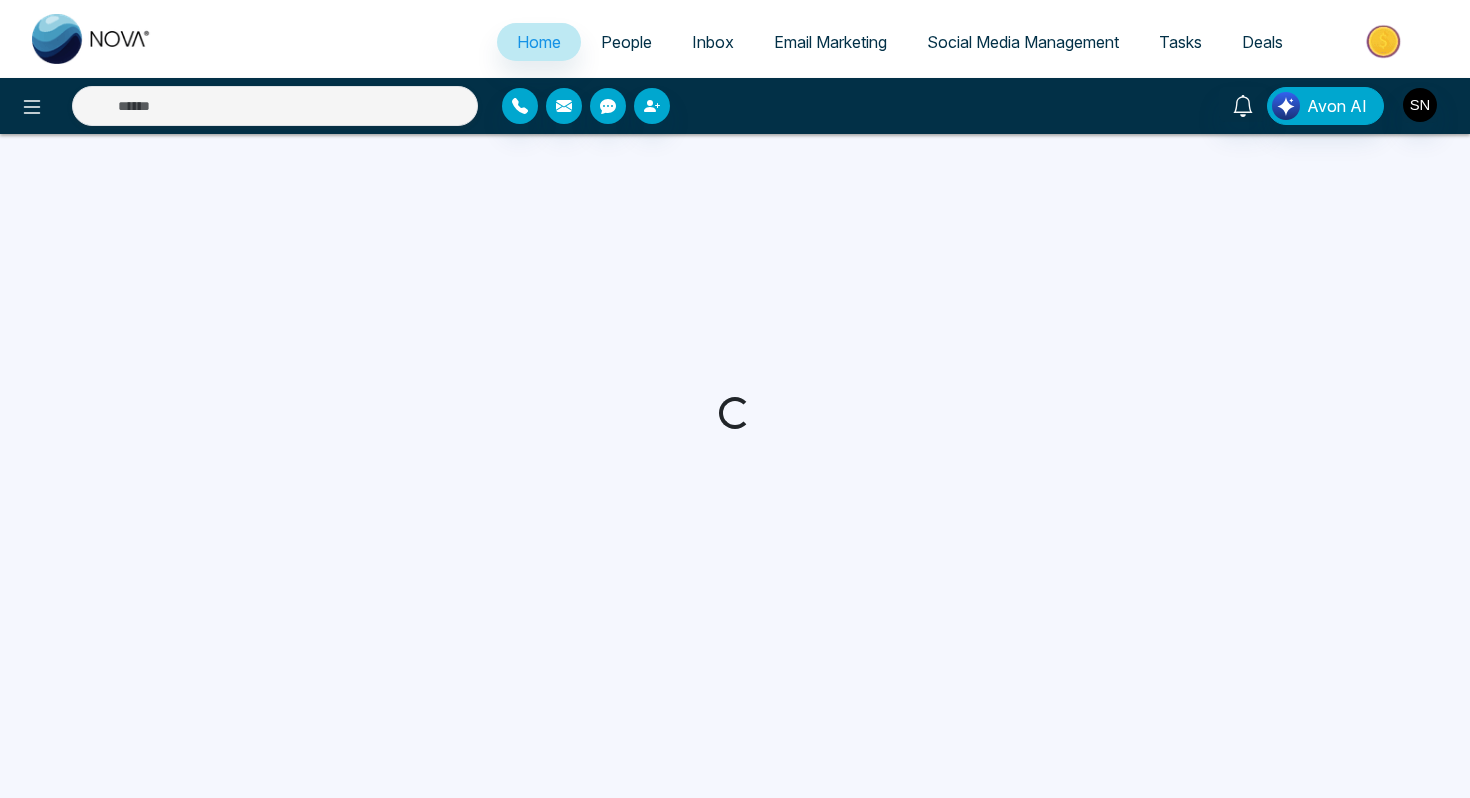 scroll, scrollTop: 0, scrollLeft: 0, axis: both 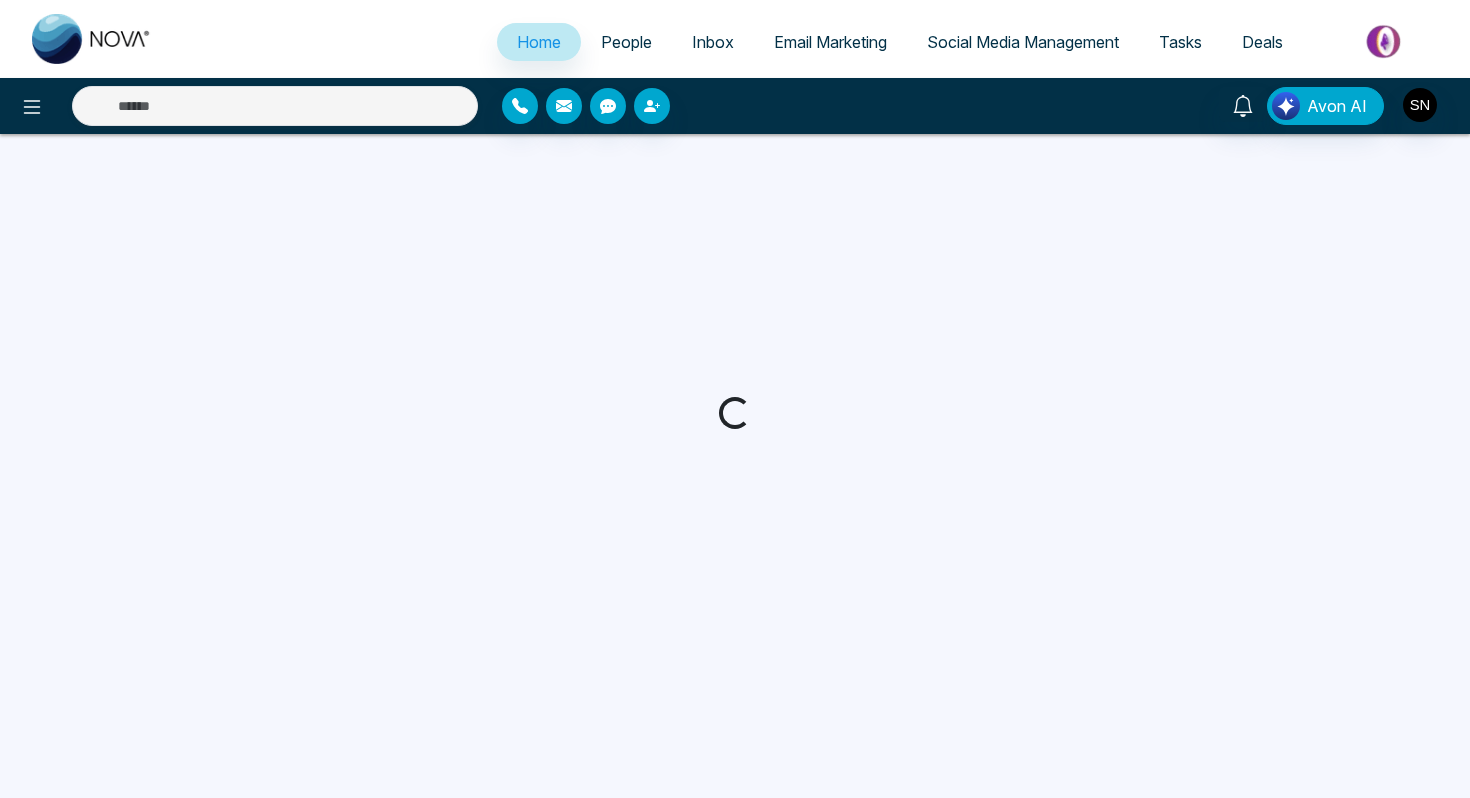 select on "*" 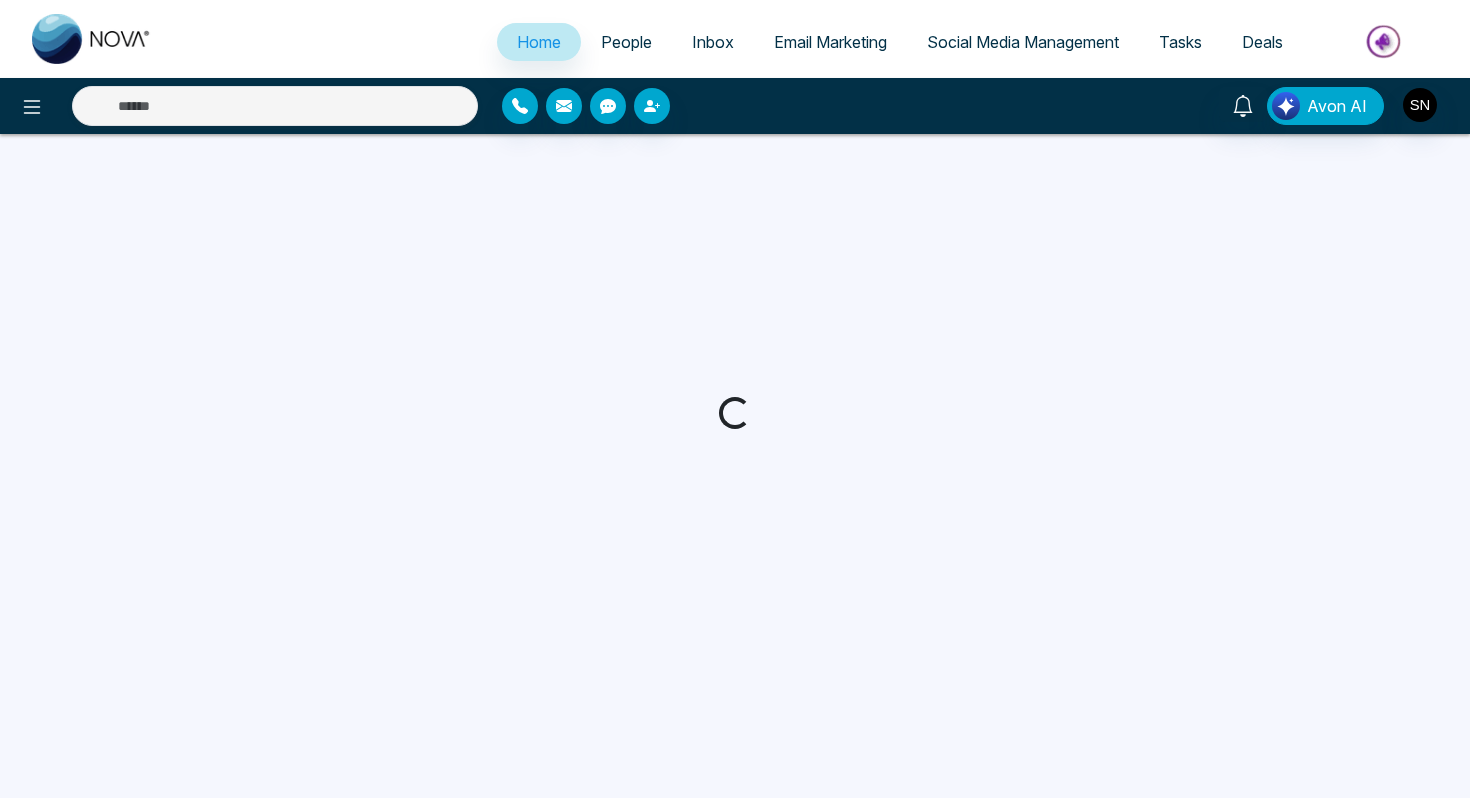 select on "*" 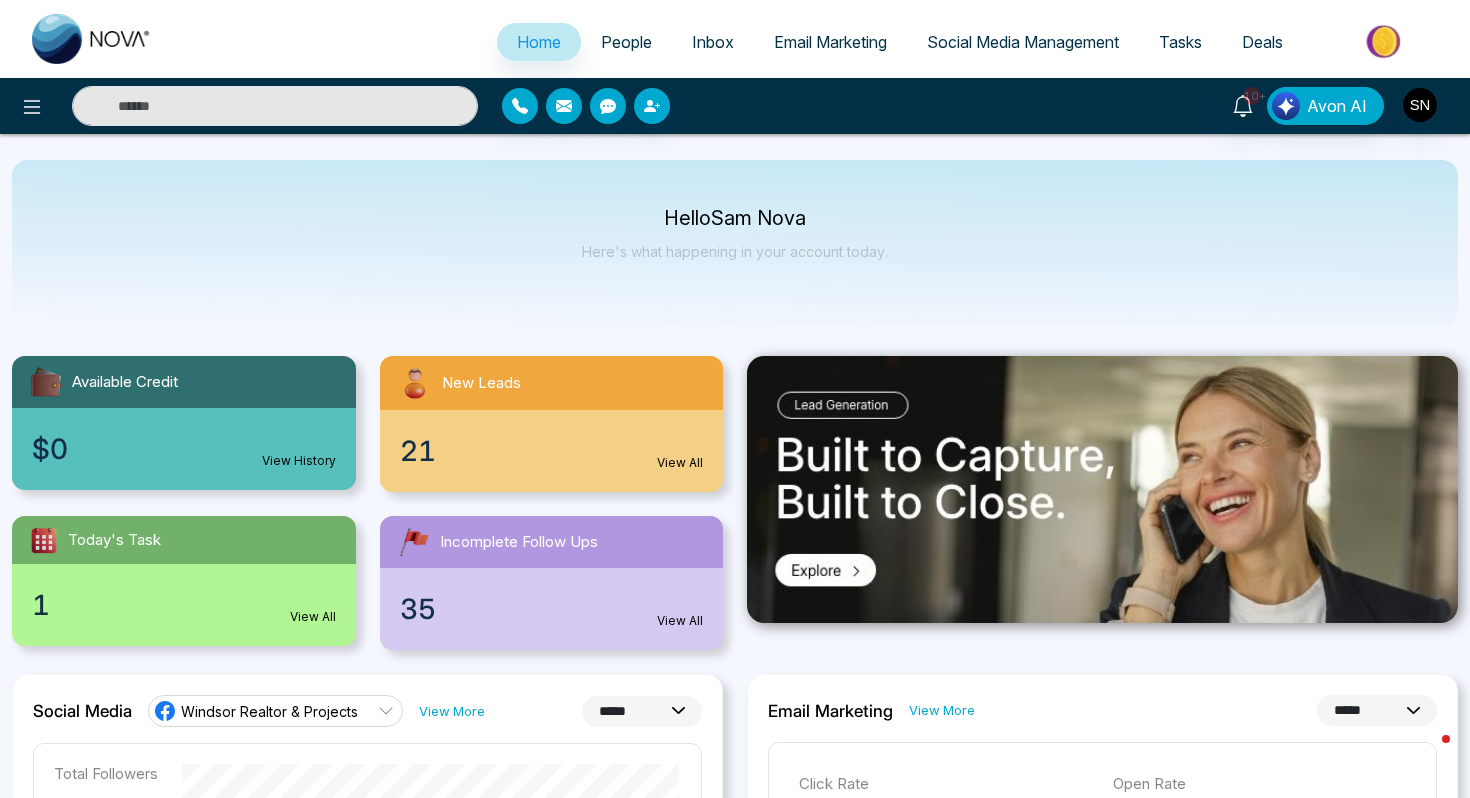 click on "People" at bounding box center (626, 42) 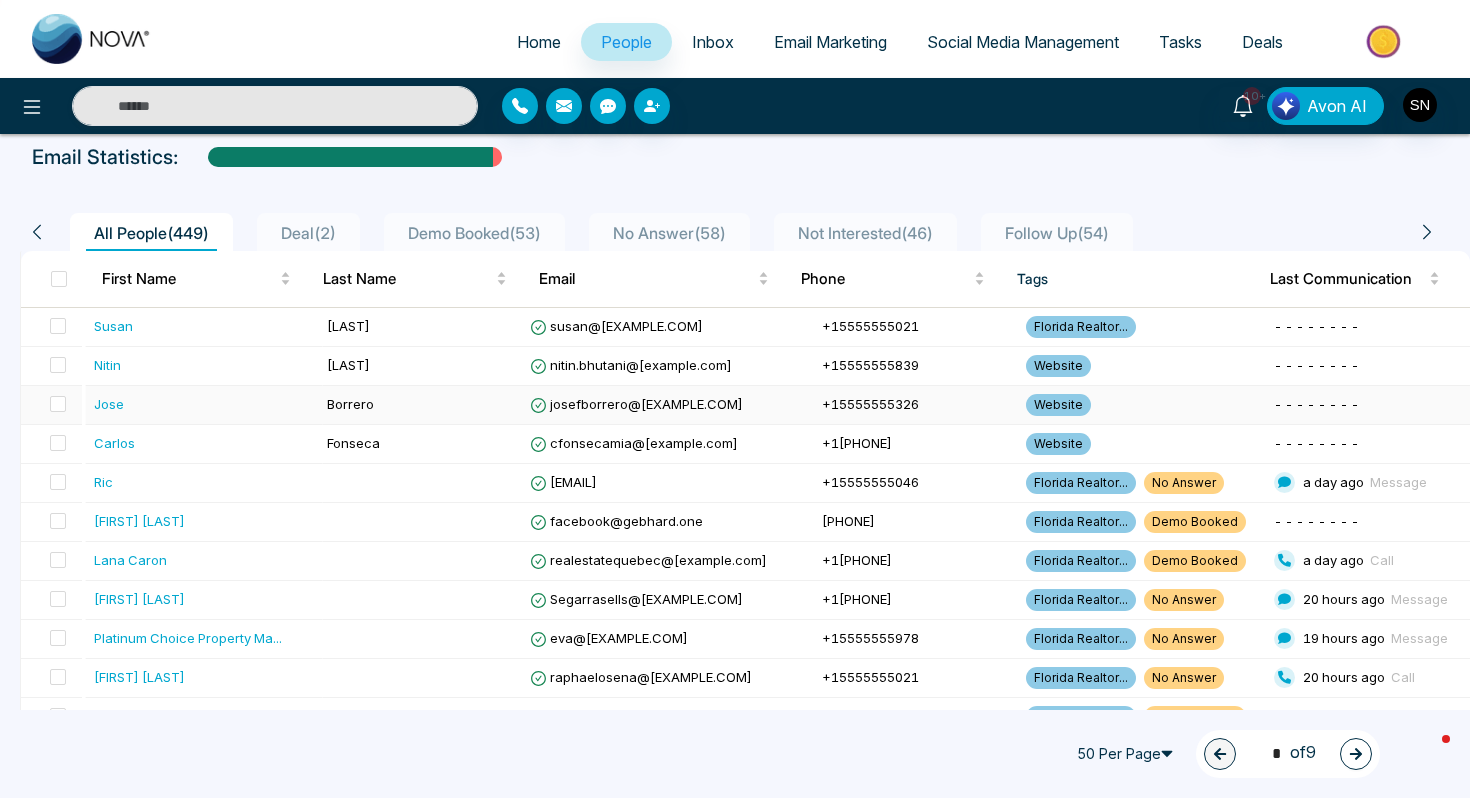 scroll, scrollTop: 106, scrollLeft: 0, axis: vertical 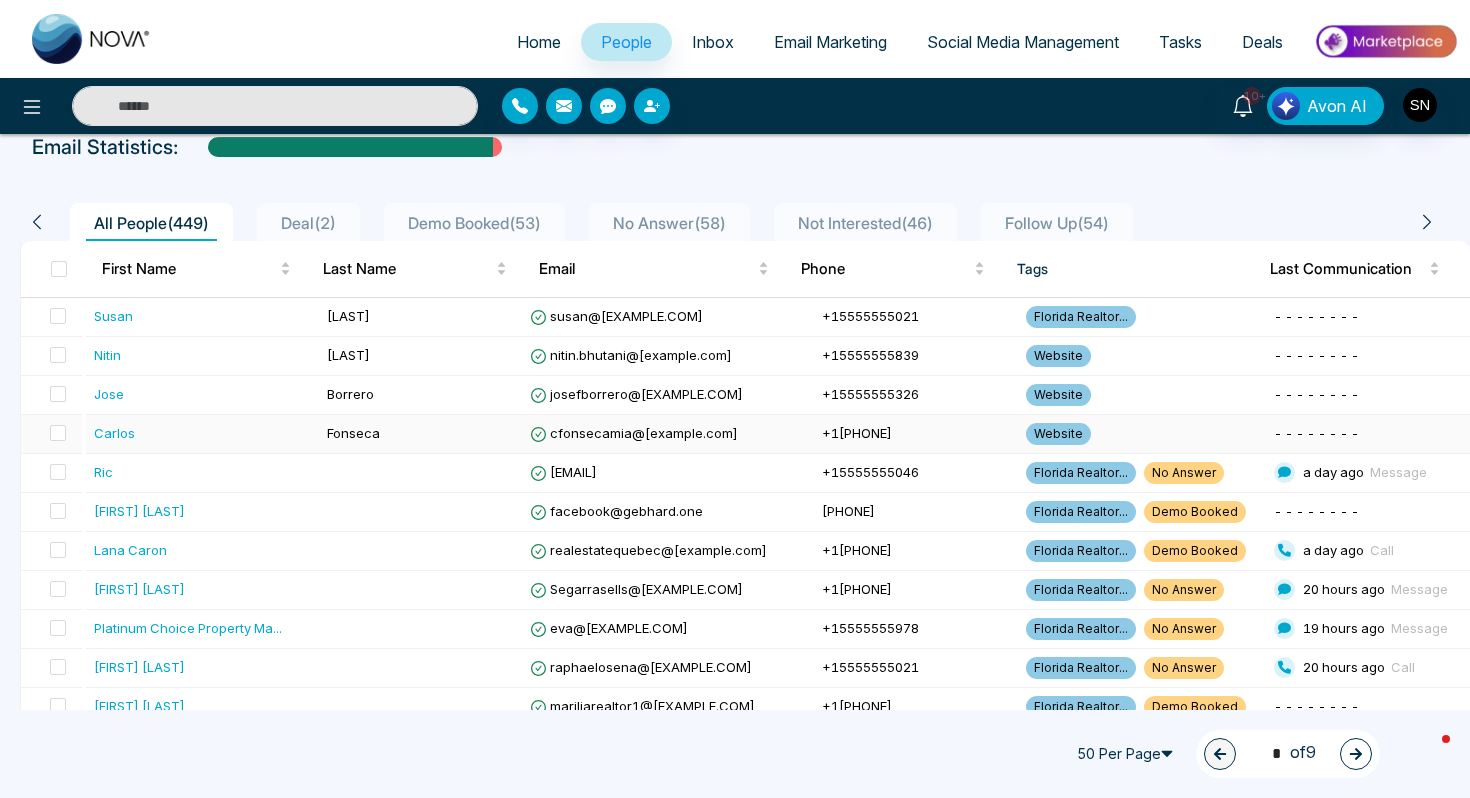click on "cfonsecamia@[example.com]" at bounding box center [634, 433] 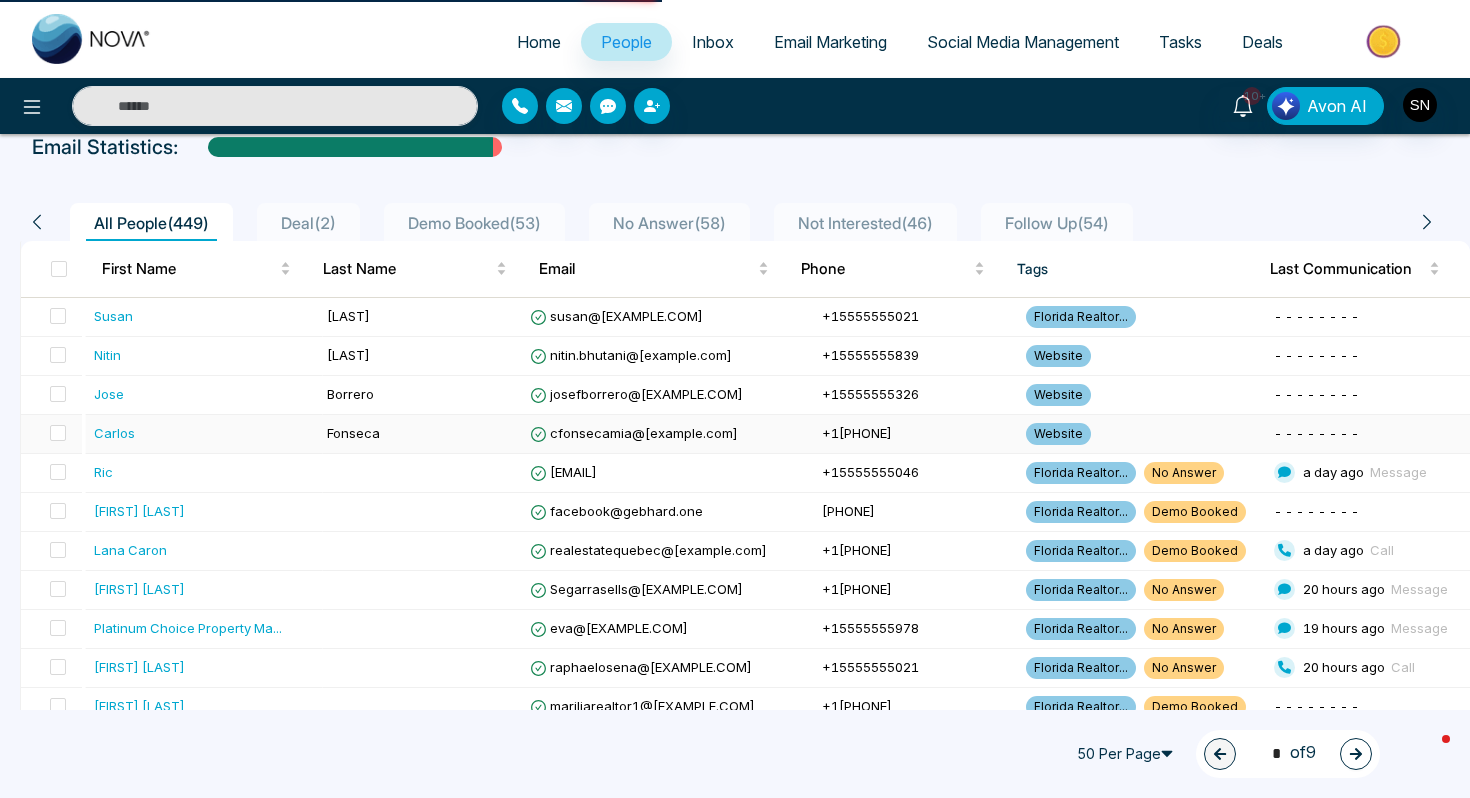 scroll, scrollTop: 0, scrollLeft: 0, axis: both 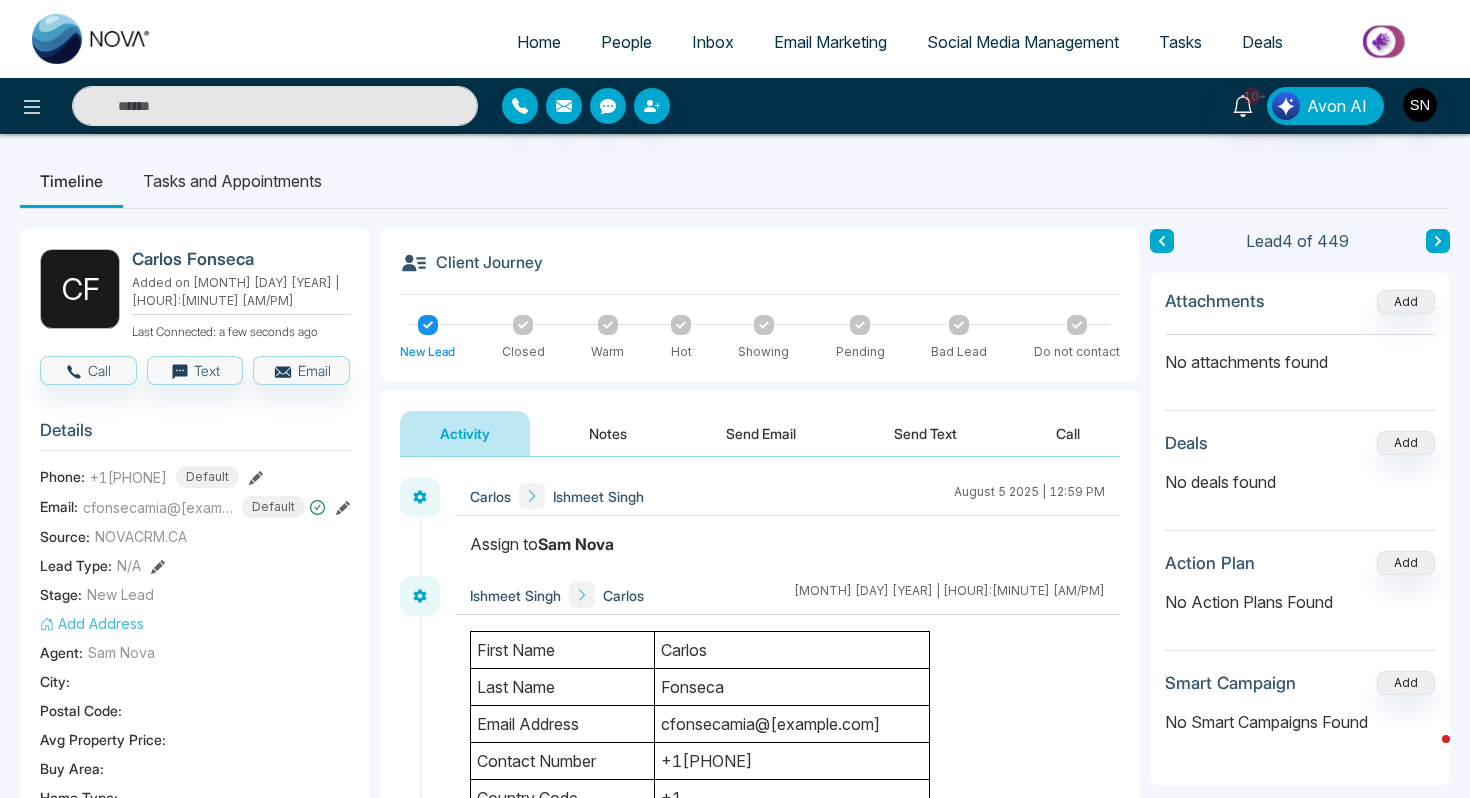drag, startPoint x: 664, startPoint y: 720, endPoint x: 877, endPoint y: 722, distance: 213.00938 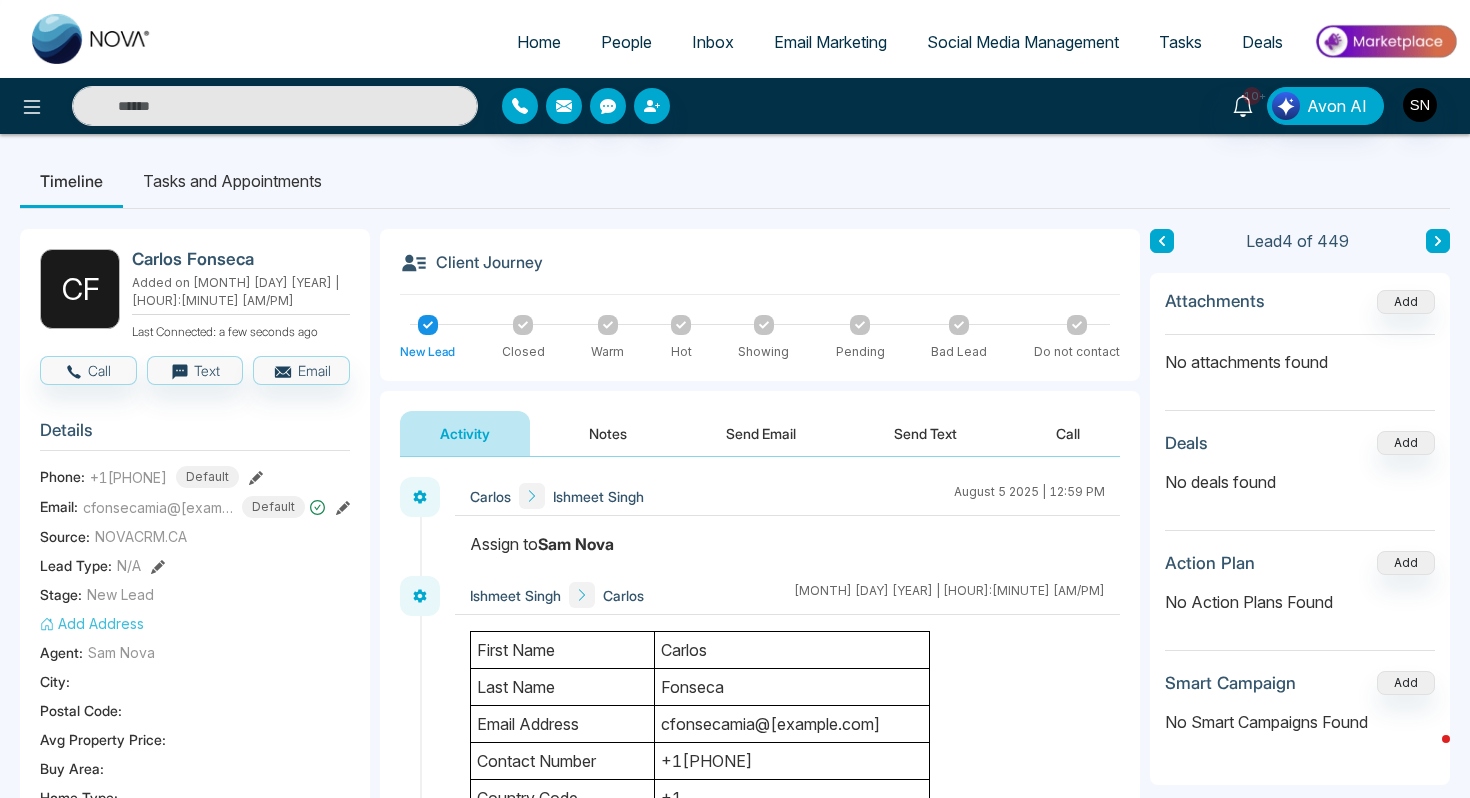 click on "cfonsecamia@[example.com]" at bounding box center (792, 724) 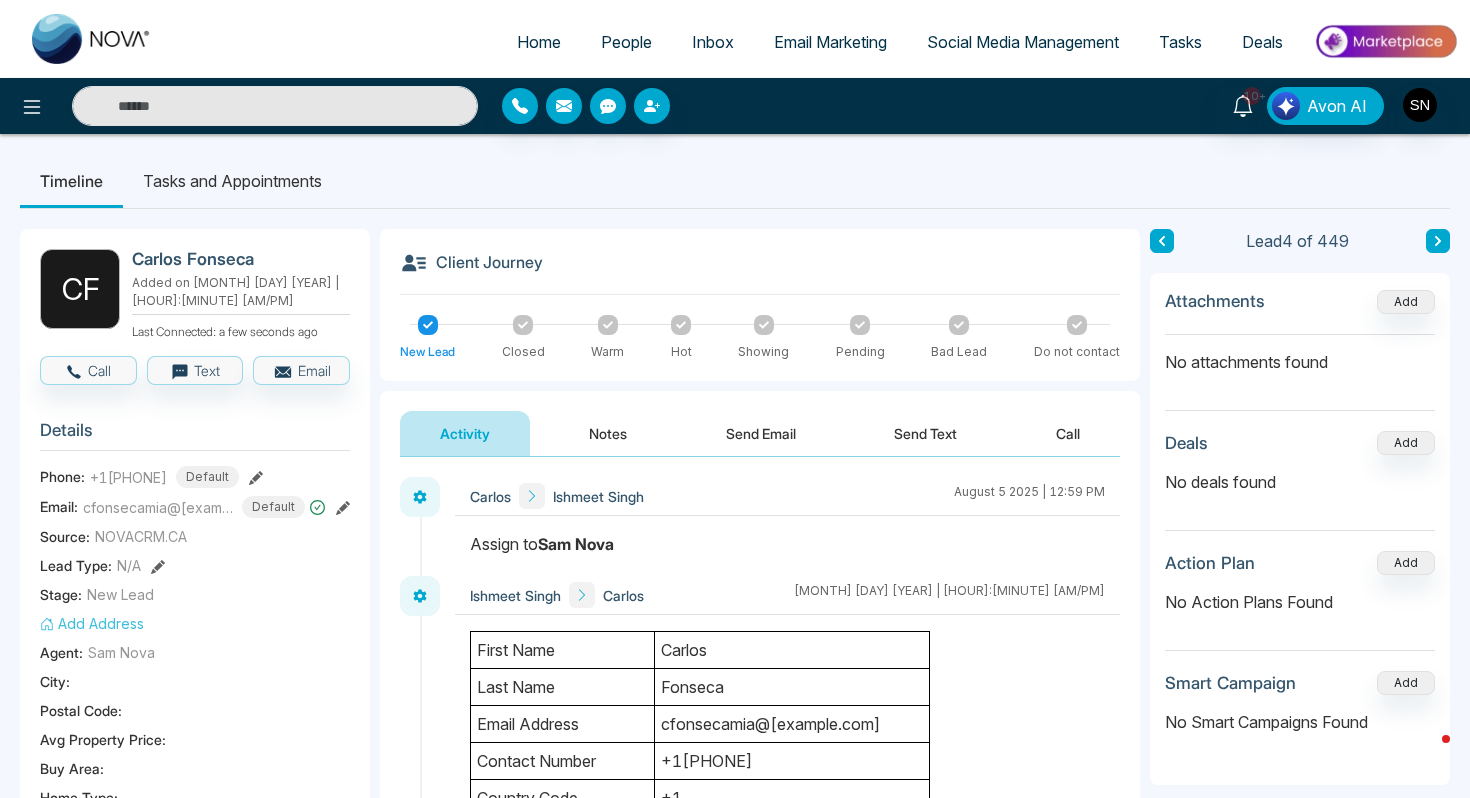 drag, startPoint x: 740, startPoint y: 687, endPoint x: 664, endPoint y: 645, distance: 86.833176 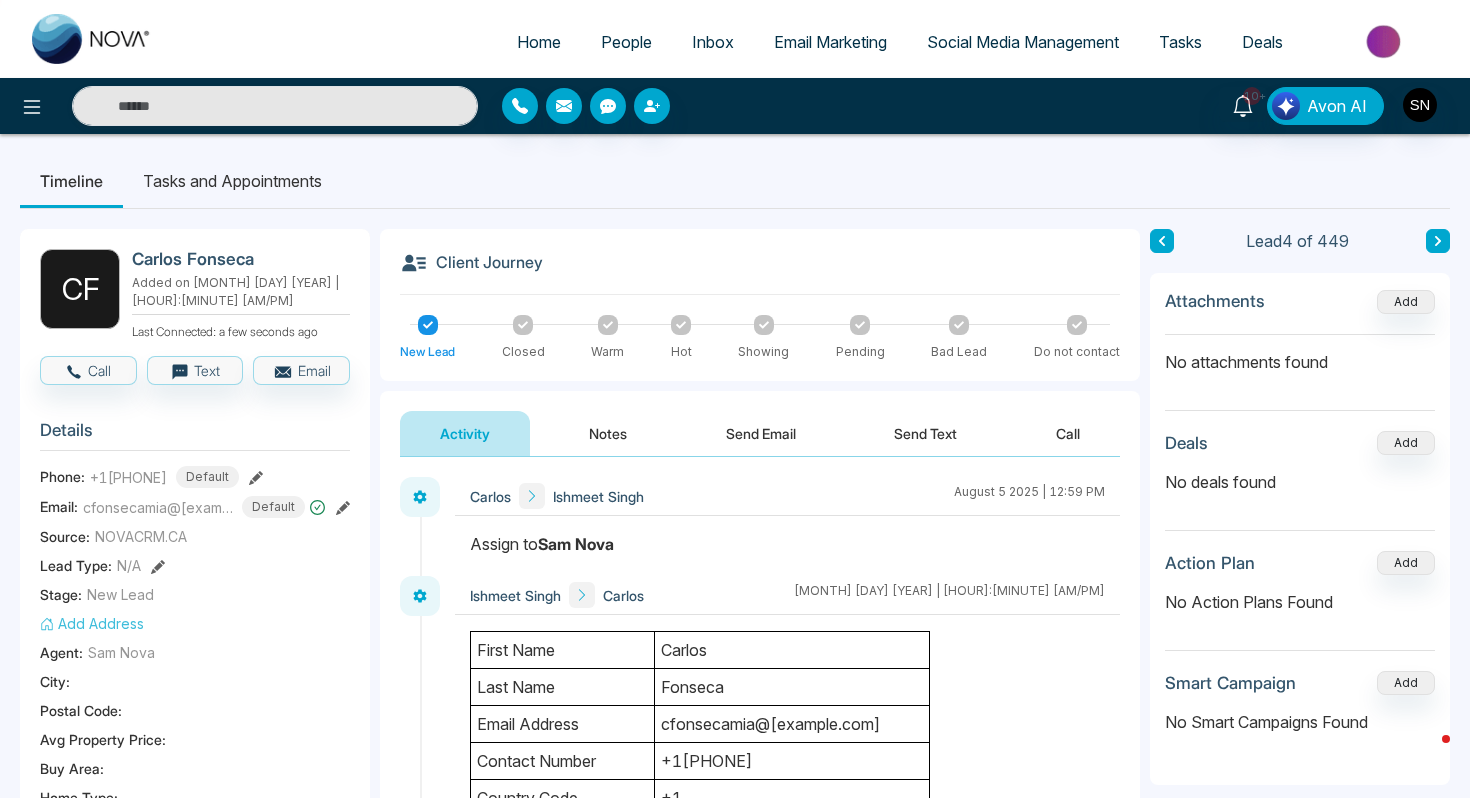 click on "first name [NAME] last name [NAME] email address cfonsecamia@[example.com] contact number [PHONE] country code +1 source NOVACRM.CA stage null tags identifier Website team member identifier null address null city null custom que one Florida Home sales and Investments custom ans one Florida Home sales and Investments custom que two No custom ans two No custom que three null custom ans three null custom que four null custom ans four null custom que five null custom ans five null" at bounding box center [700, 1020] 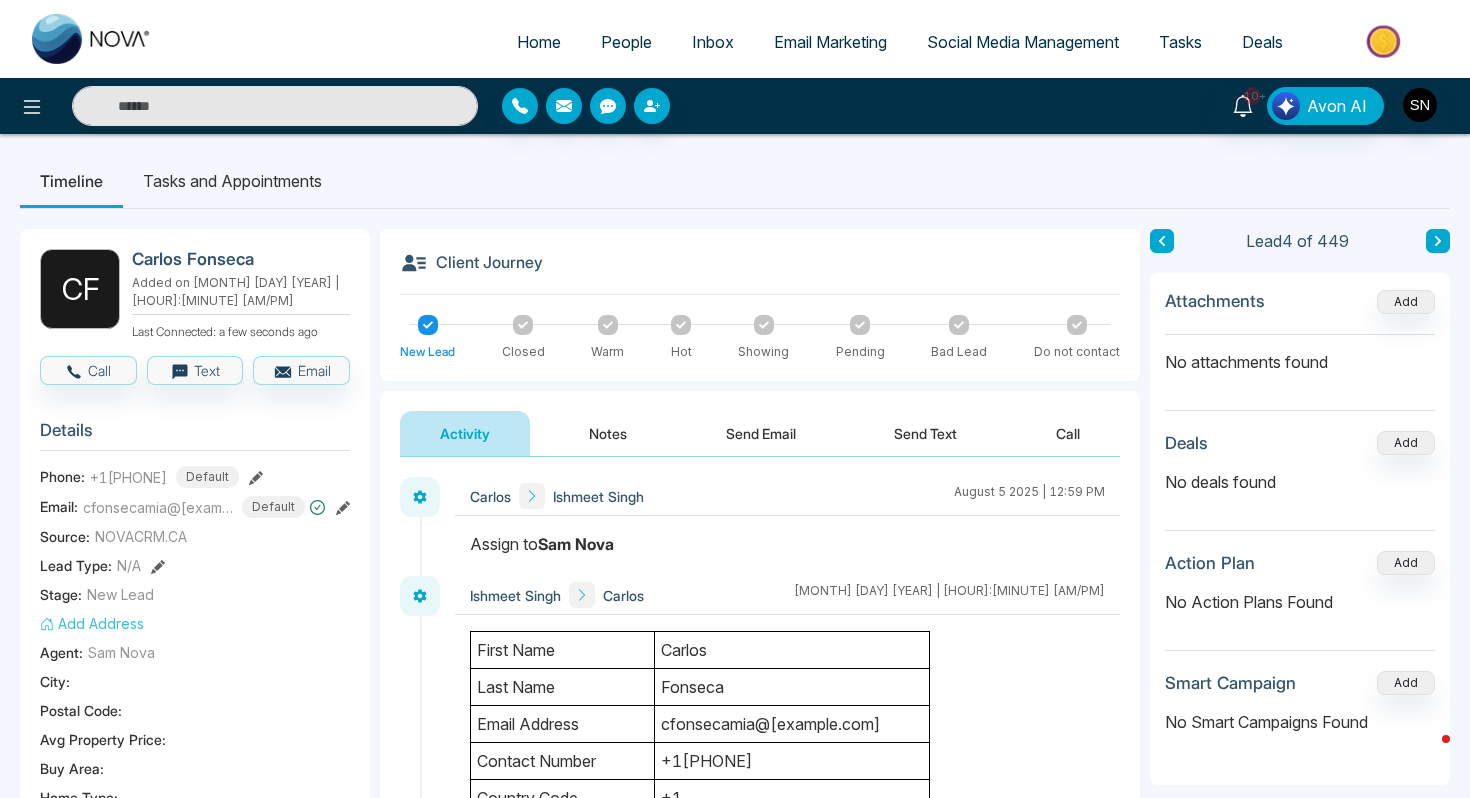 click on "[FIRST] [LAST] August 4 2025 | 8:37 PM" at bounding box center [787, 595] 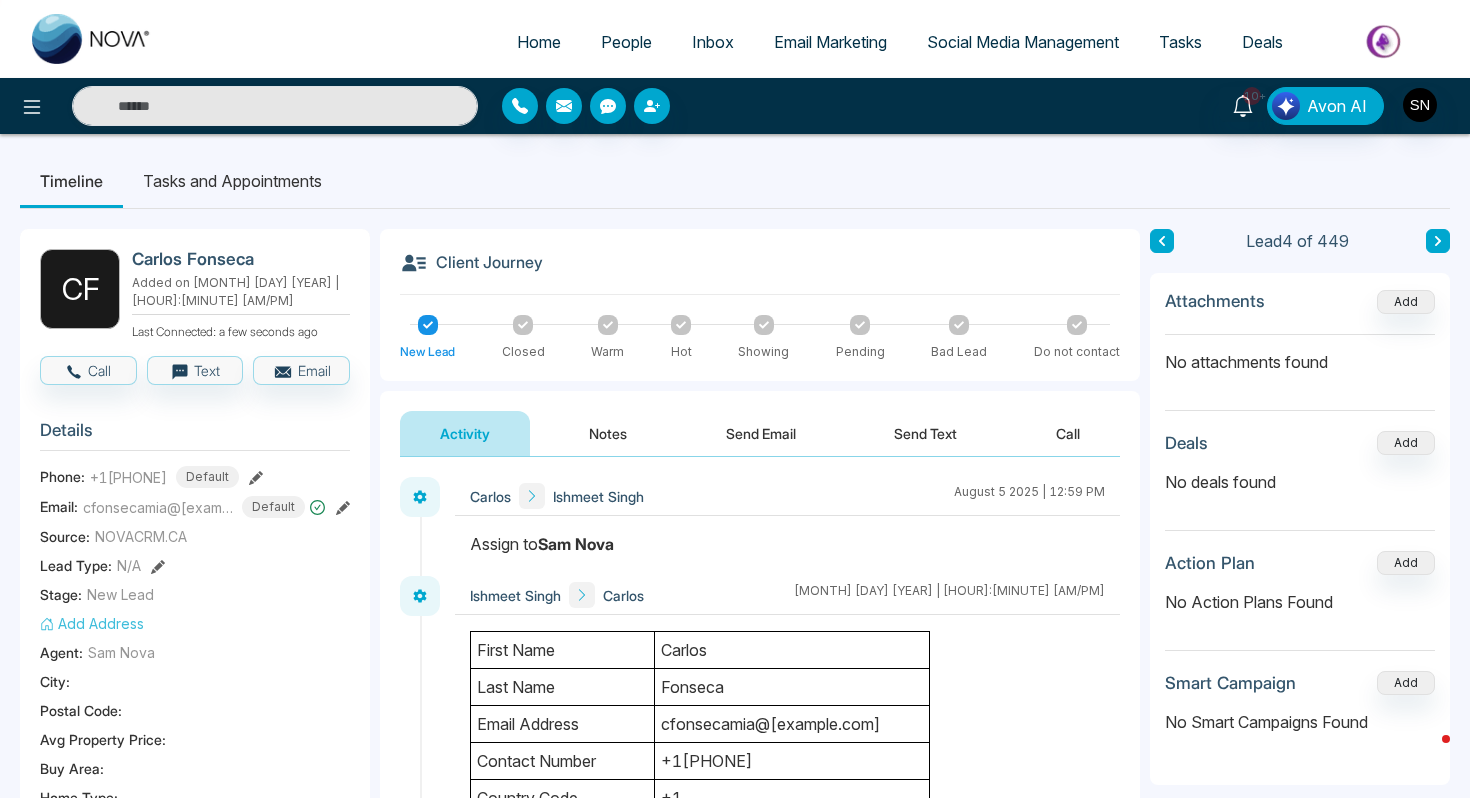 drag, startPoint x: 670, startPoint y: 644, endPoint x: 753, endPoint y: 681, distance: 90.873535 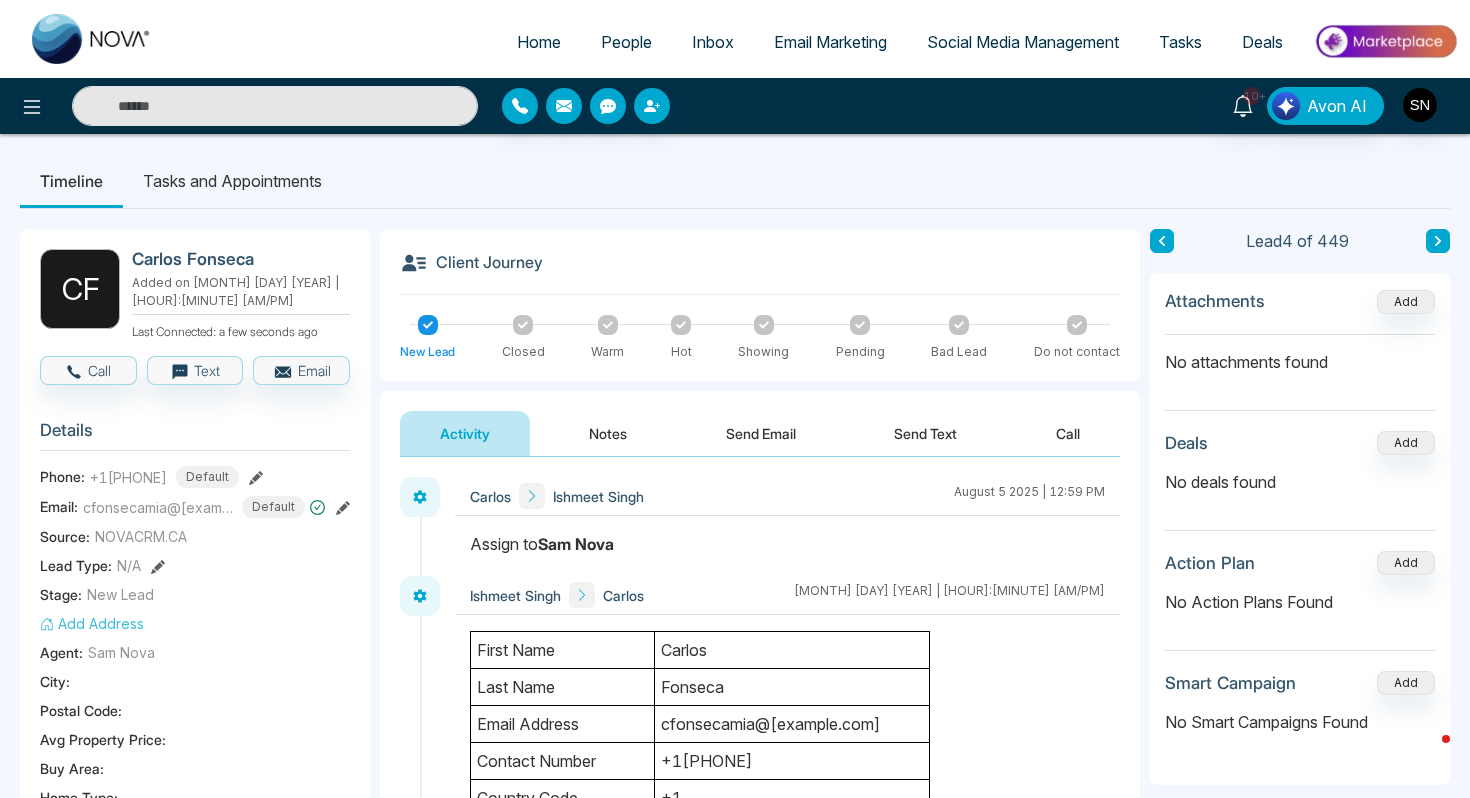 click on "first name [NAME] last name [NAME] email address cfonsecamia@[example.com] contact number [PHONE] country code +1 source NOVACRM.CA stage null tags identifier Website team member identifier null address null city null custom que one Florida Home sales and Investments custom ans one Florida Home sales and Investments custom que two No custom ans two No custom que three null custom ans three null custom que four null custom ans four null custom que five null custom ans five null" at bounding box center (700, 1020) 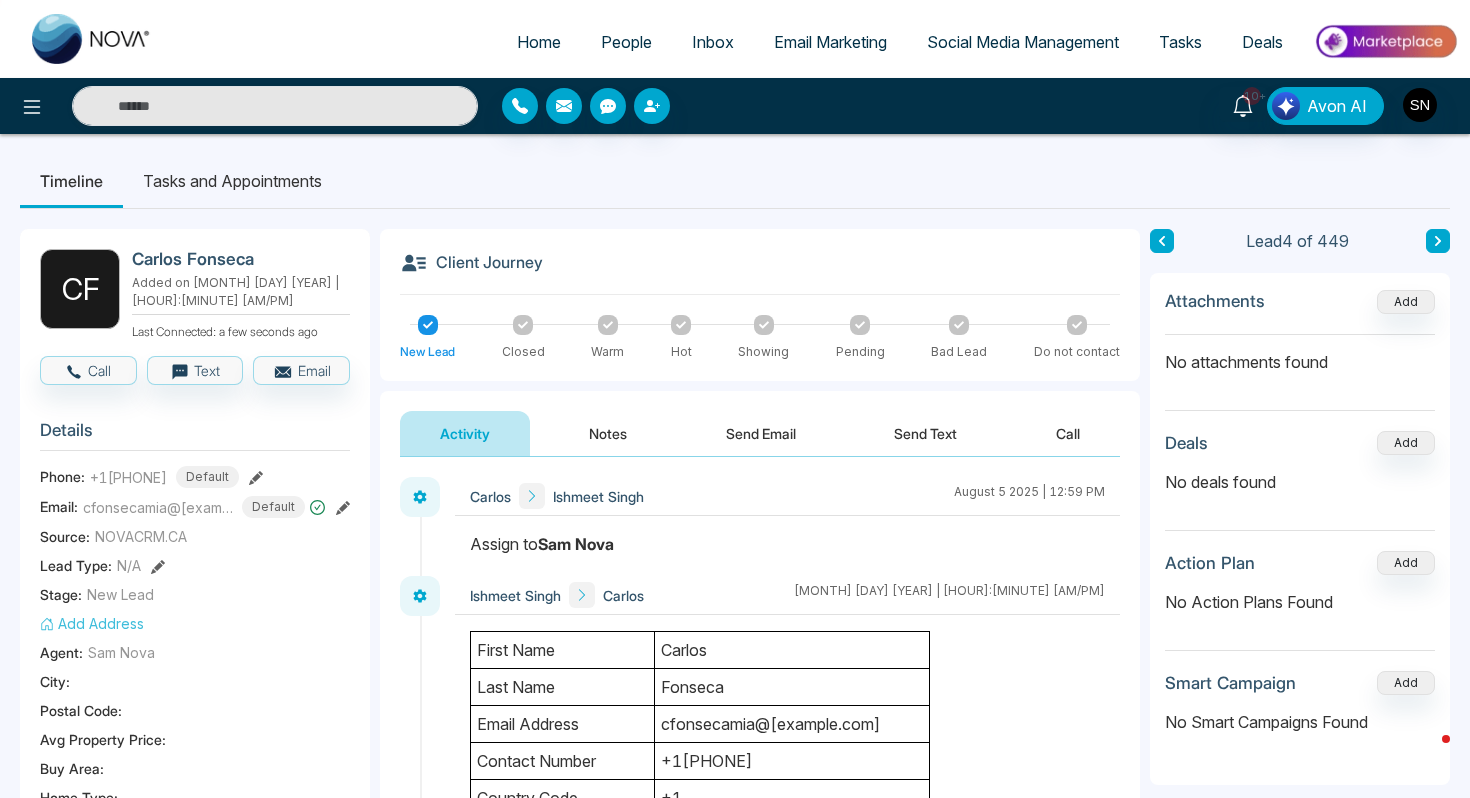 click at bounding box center [787, 554] 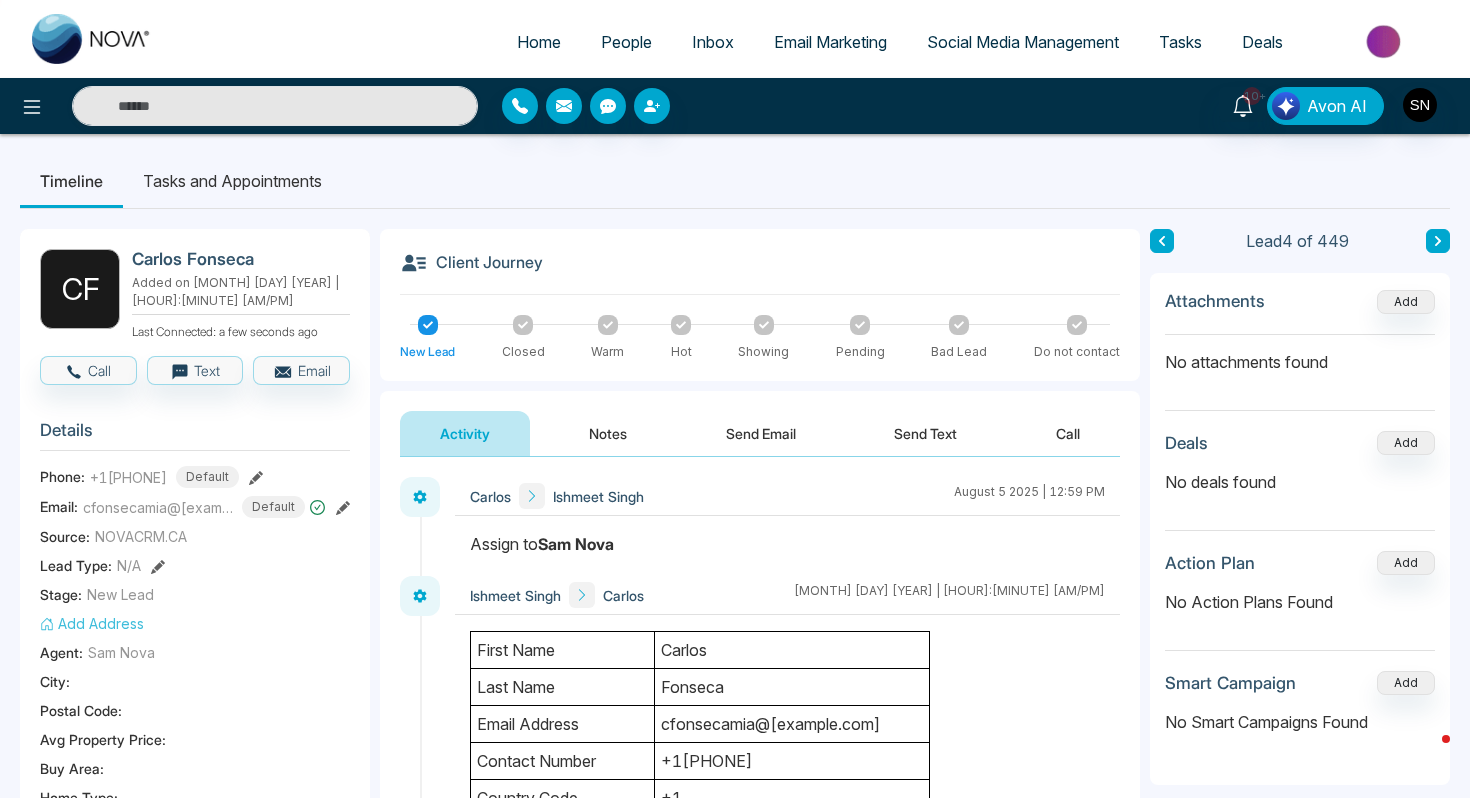 drag, startPoint x: 669, startPoint y: 645, endPoint x: 749, endPoint y: 680, distance: 87.32124 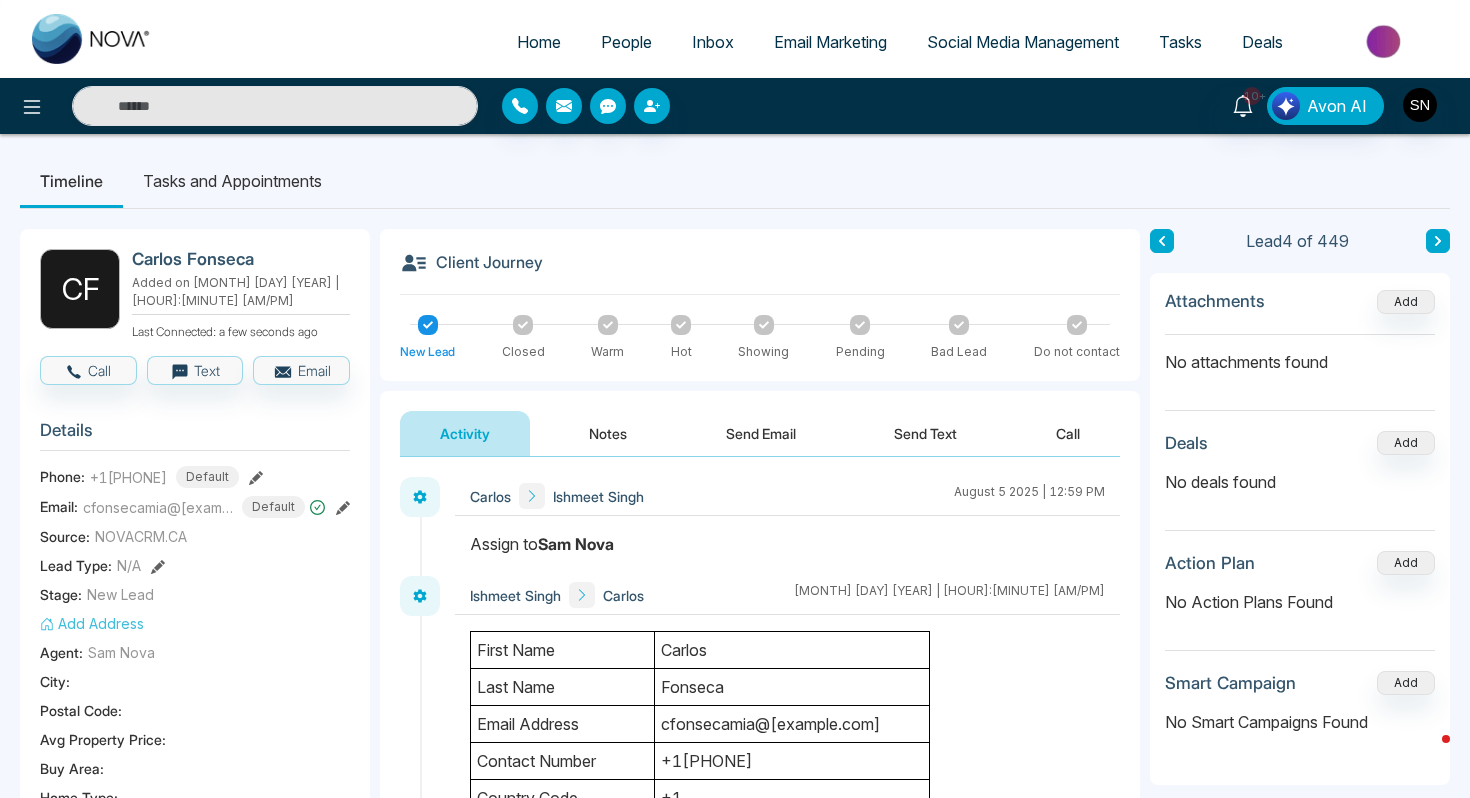 click on "first name [NAME] last name [NAME] email address cfonsecamia@[example.com] contact number [PHONE] country code +1 source NOVACRM.CA stage null tags identifier Website team member identifier null address null city null custom que one Florida Home sales and Investments custom ans one Florida Home sales and Investments custom que two No custom ans two No custom que three null custom ans three null custom que four null custom ans four null custom que five null custom ans five null" at bounding box center (700, 1020) 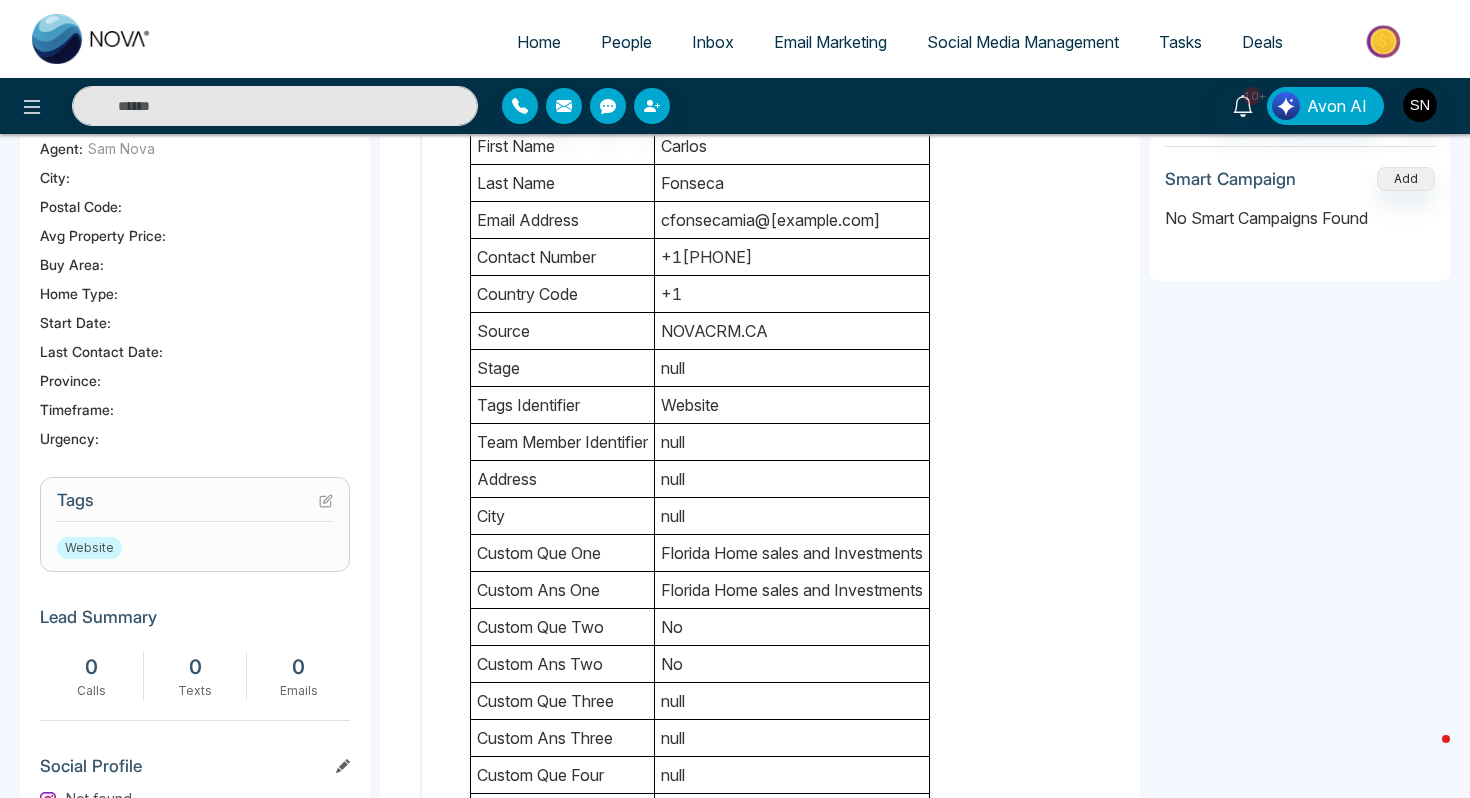 scroll, scrollTop: 76, scrollLeft: 0, axis: vertical 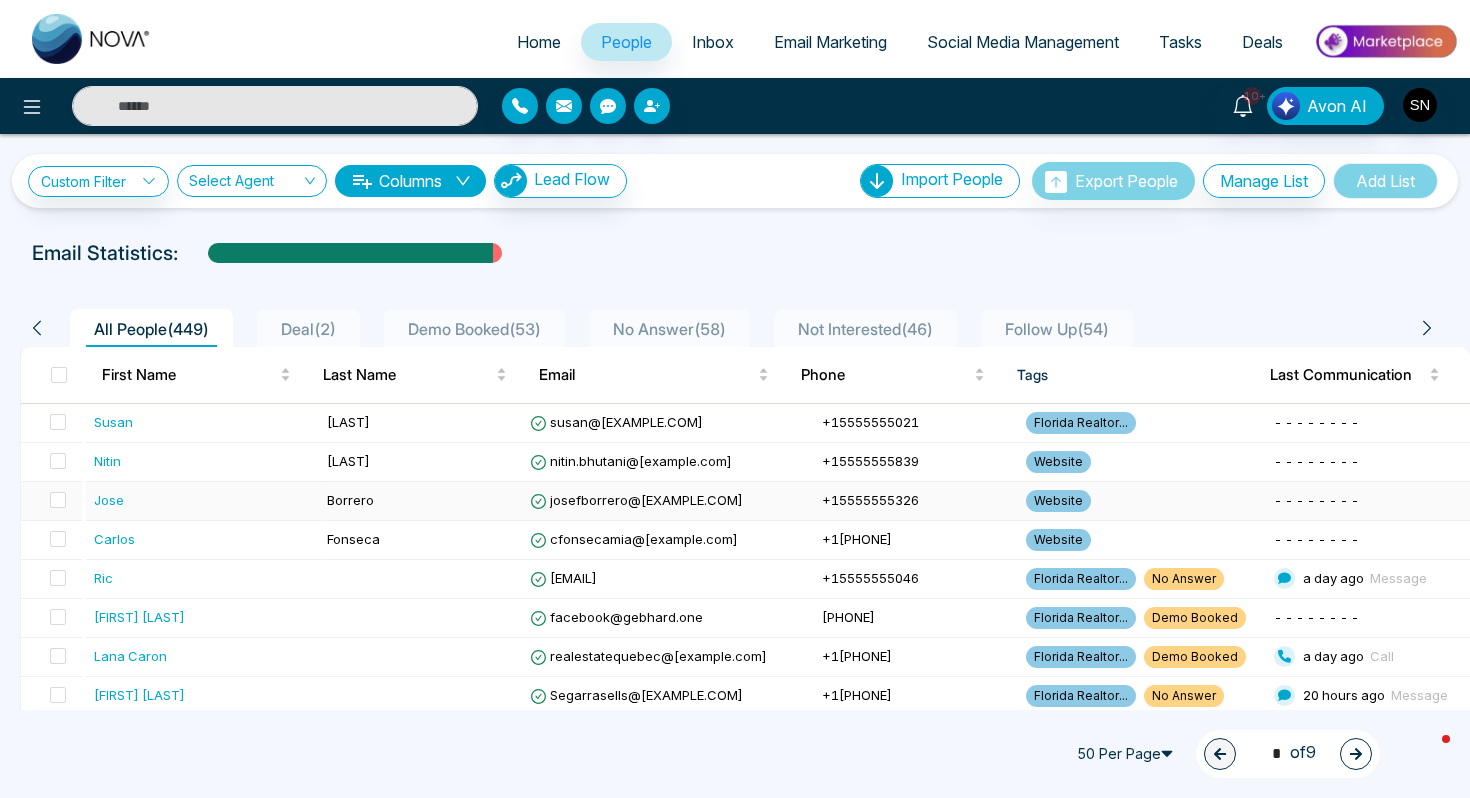 click on "josefborrero@[EXAMPLE.COM]" at bounding box center (667, 501) 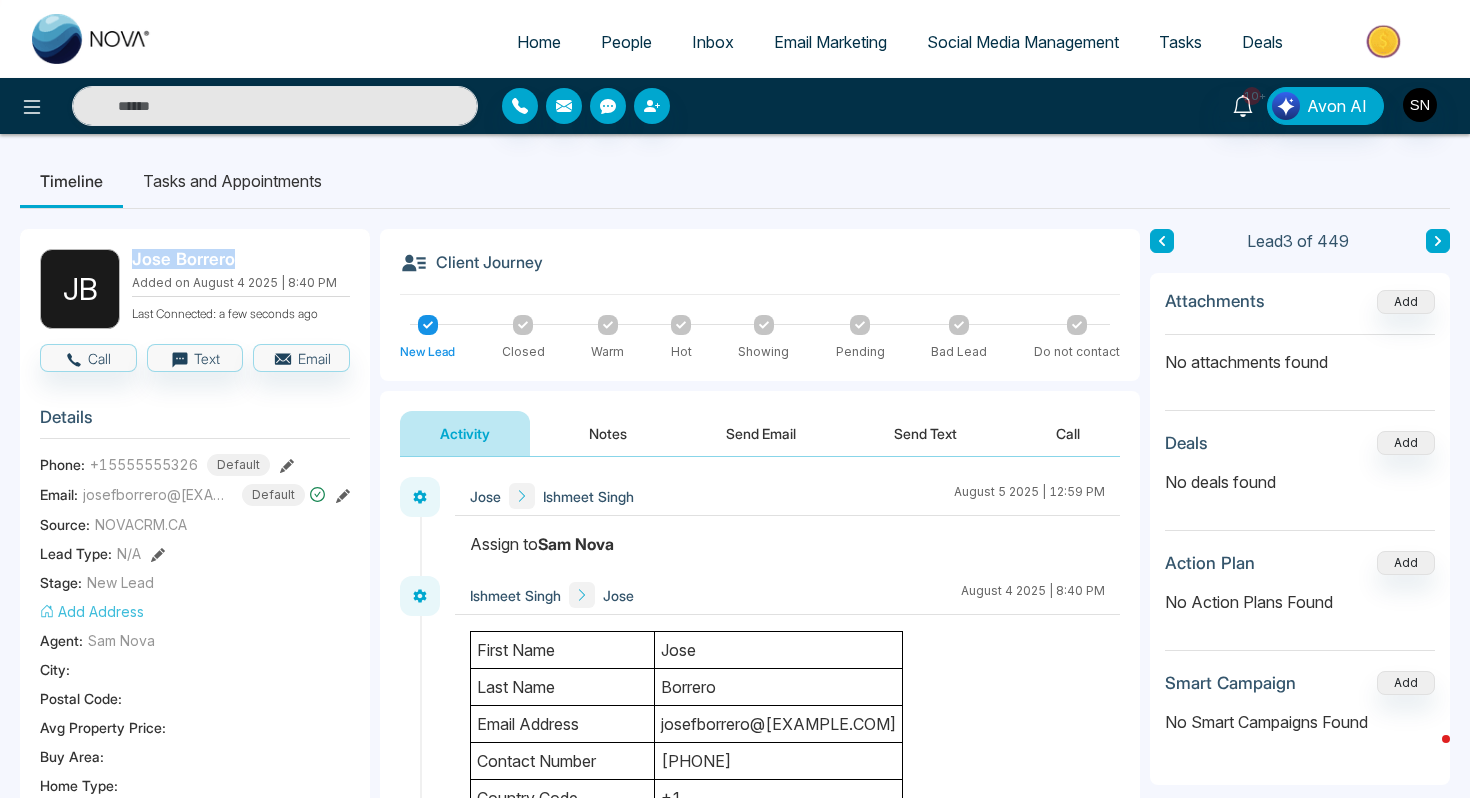 drag, startPoint x: 136, startPoint y: 257, endPoint x: 266, endPoint y: 263, distance: 130.13838 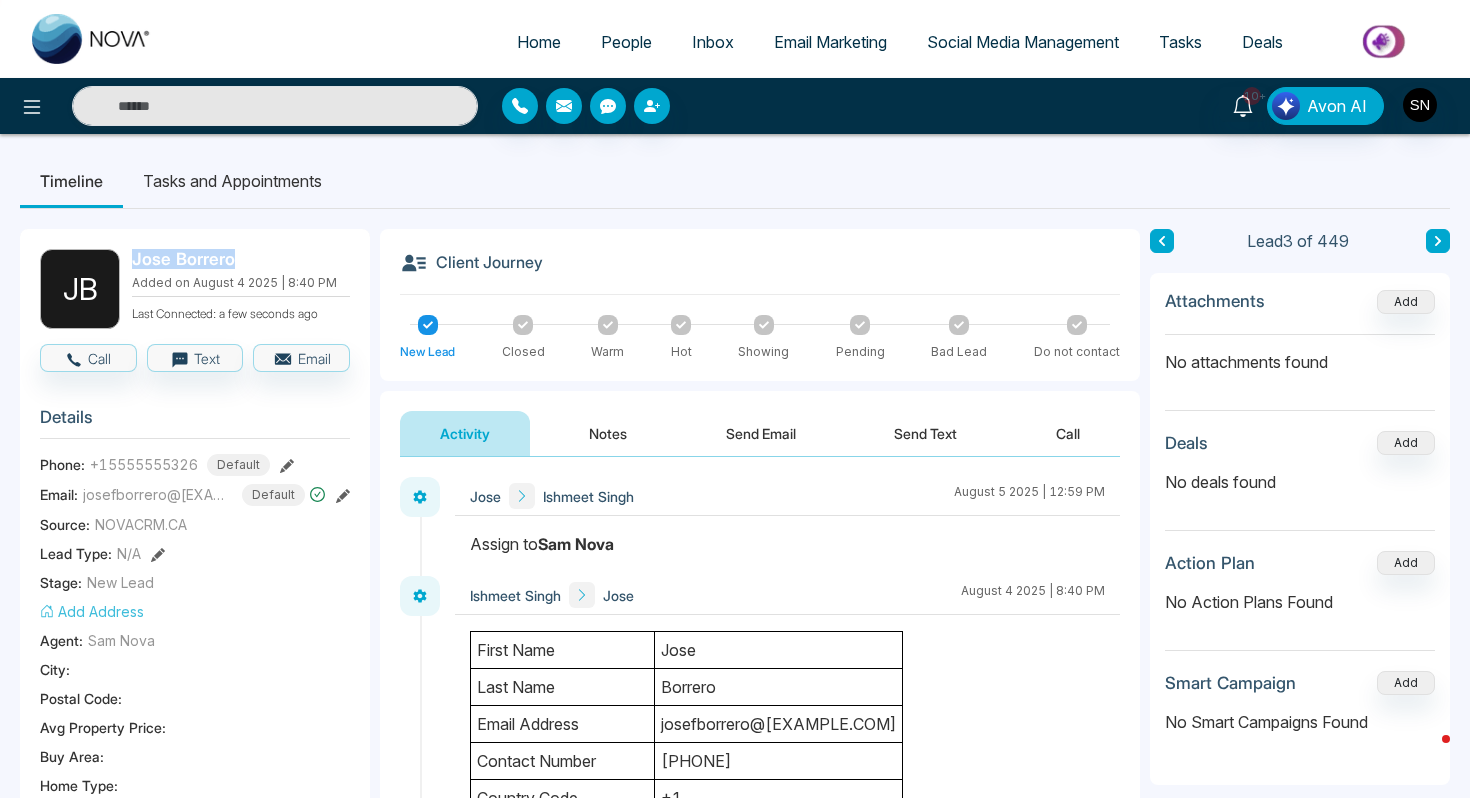 click on "Jose Borrero" at bounding box center [237, 259] 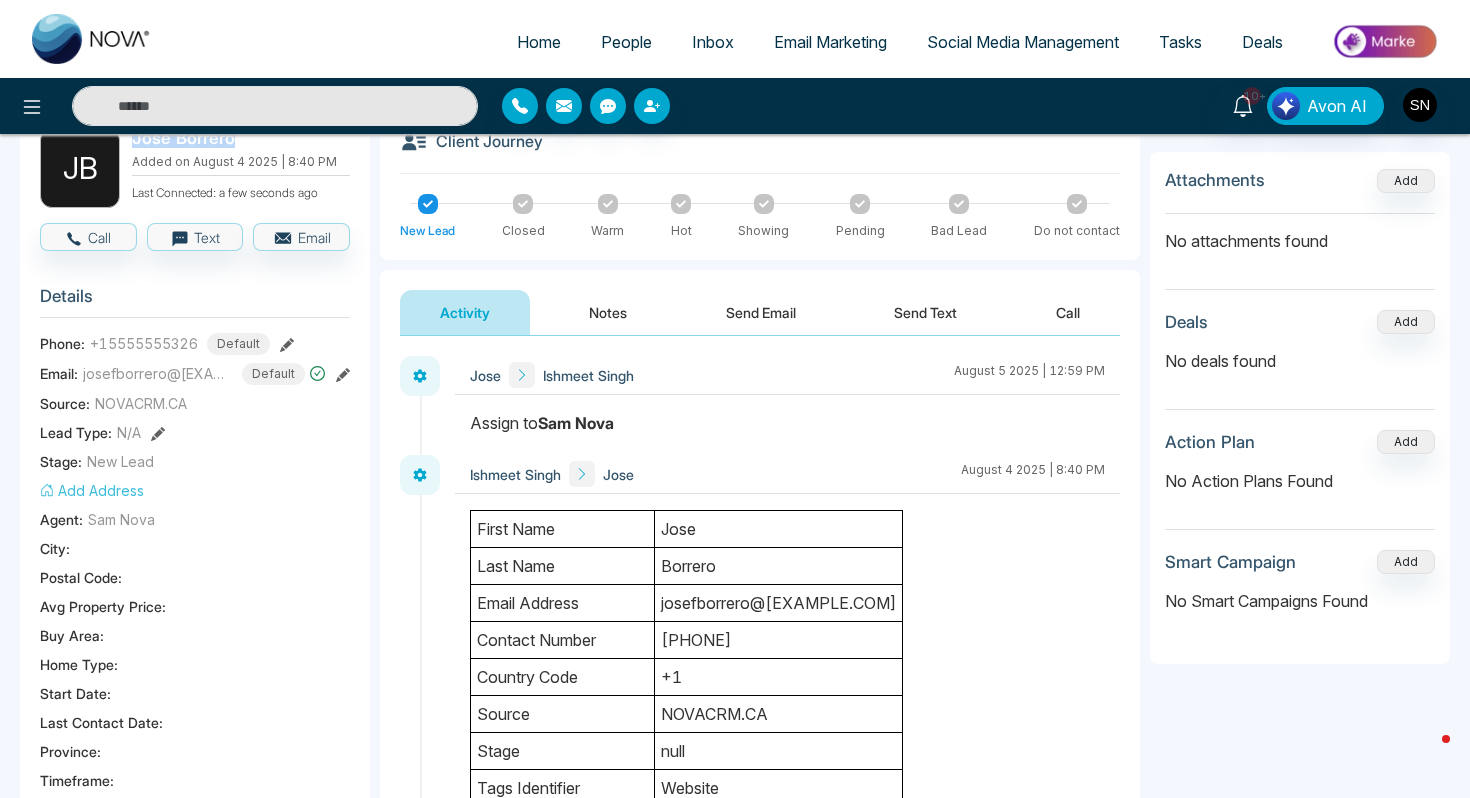 scroll, scrollTop: 174, scrollLeft: 0, axis: vertical 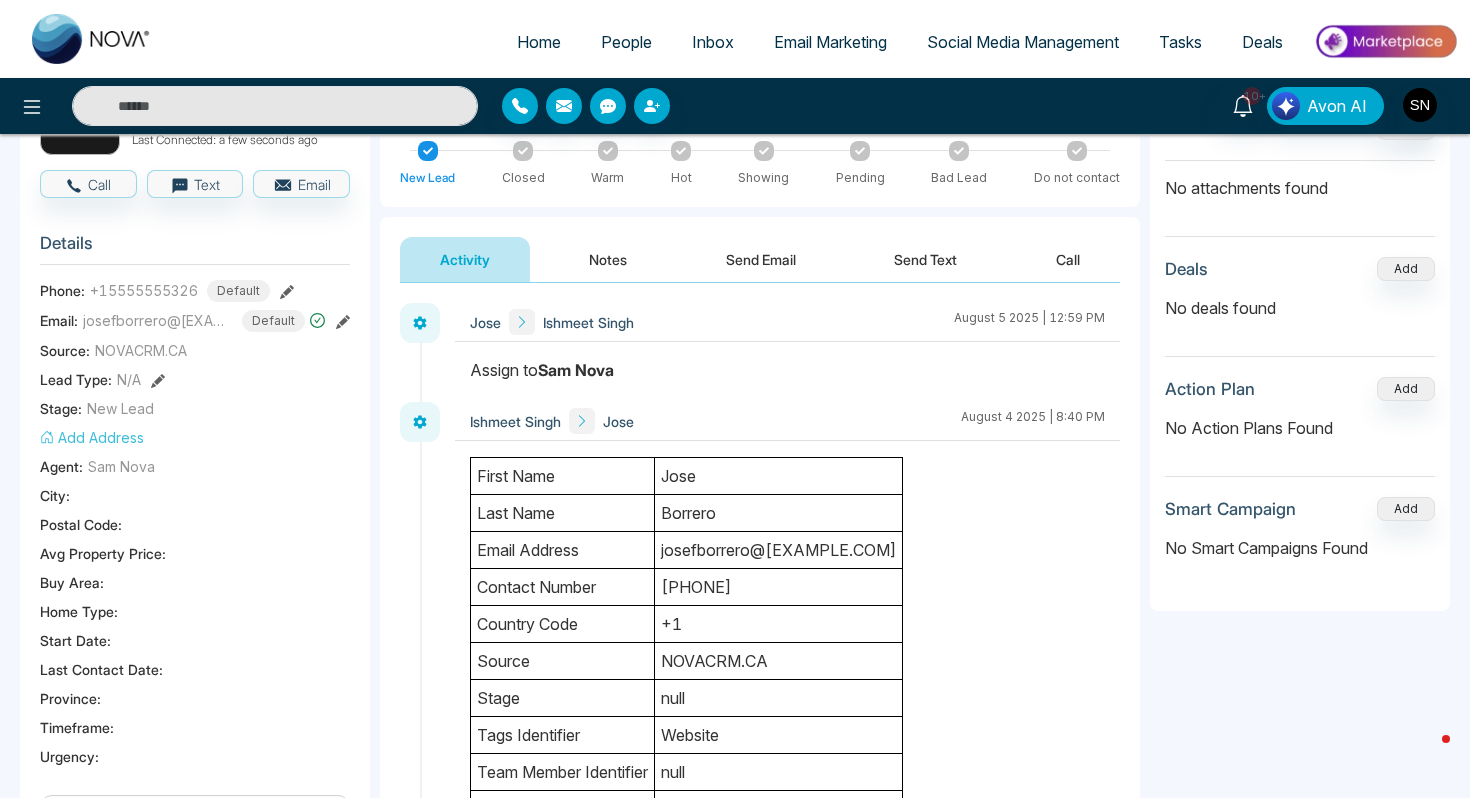 drag, startPoint x: 665, startPoint y: 473, endPoint x: 748, endPoint y: 509, distance: 90.47099 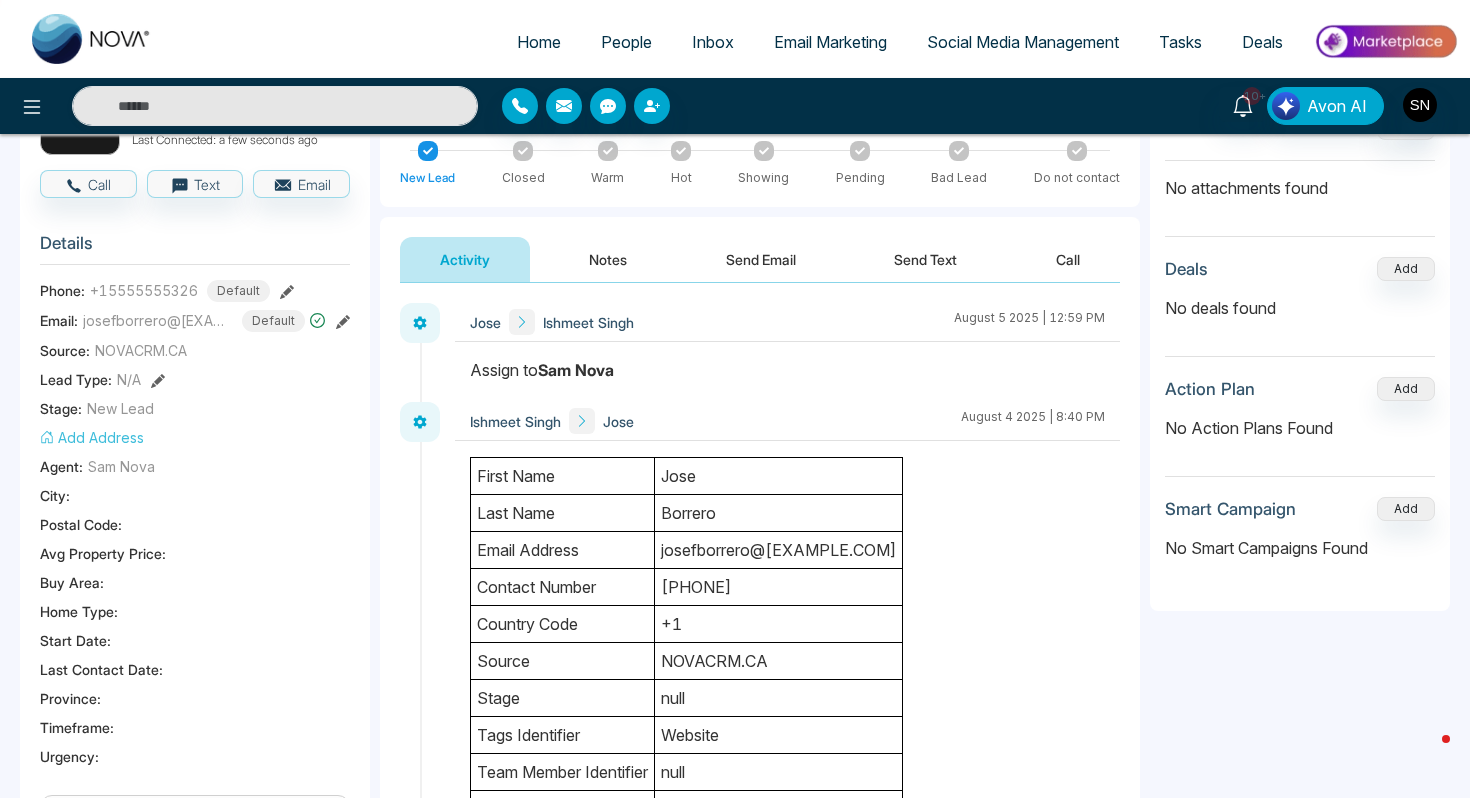 click on "first name [FIRST] last name [LAST] email address [EMAIL] contact number [PHONE] country code +1 source NOVACRM.CA stage null tags identifier Website team member identifier null address null city null custom que one Xcellence Realty custom ans one Xcellence Realty custom que two No custom ans two No custom que three null custom ans three null custom que four null custom ans four null custom que five null" at bounding box center (687, 846) 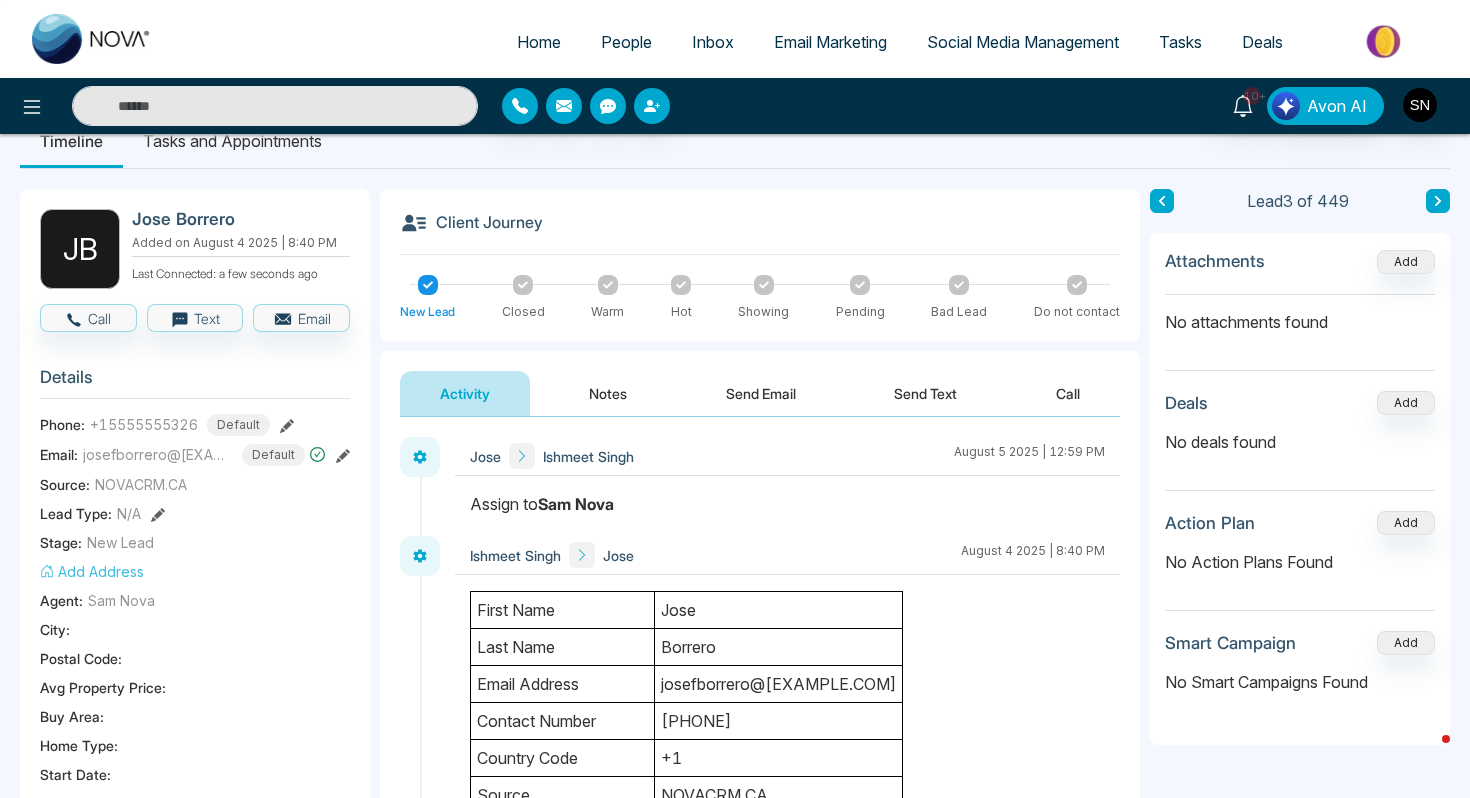 scroll, scrollTop: 0, scrollLeft: 0, axis: both 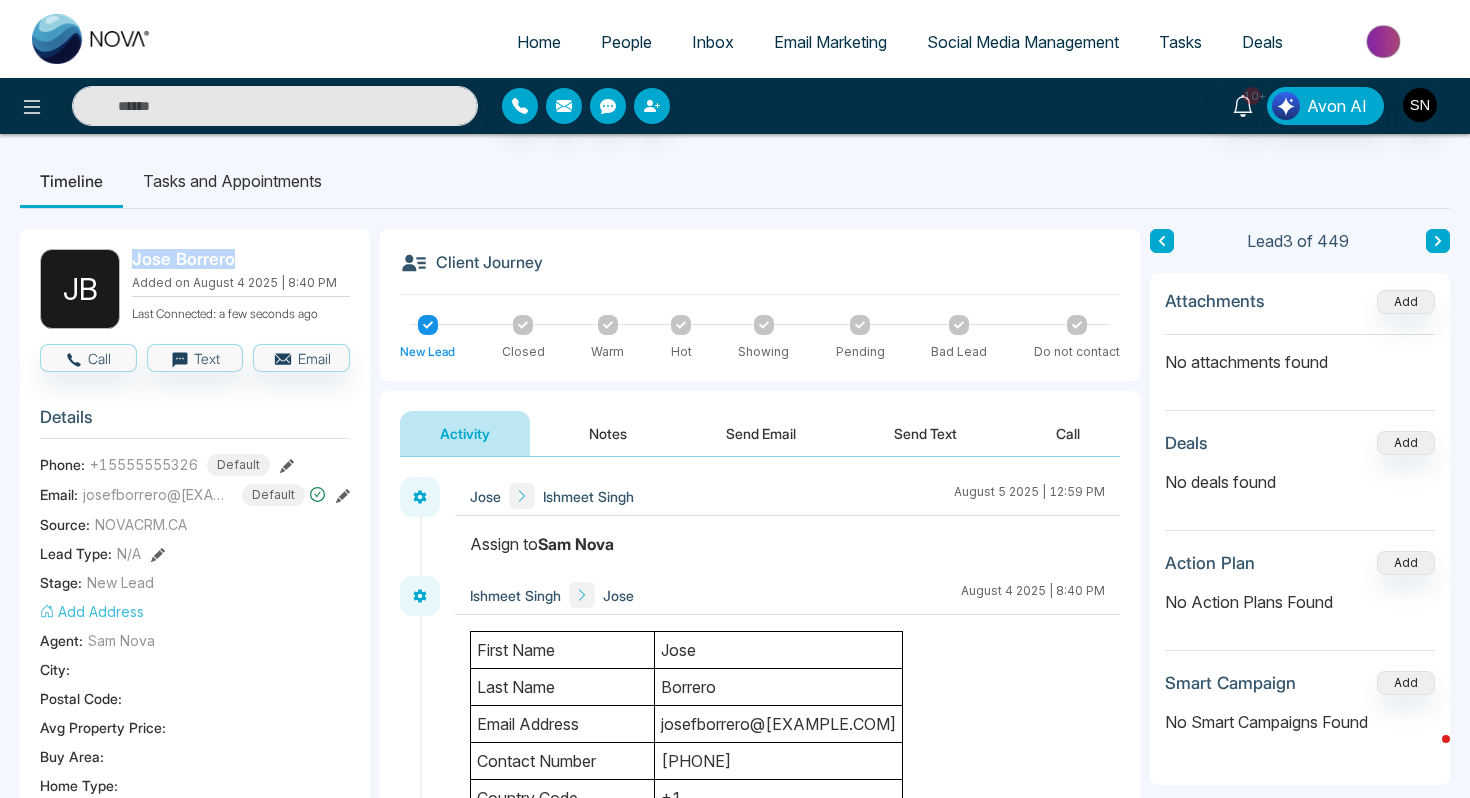 drag, startPoint x: 135, startPoint y: 258, endPoint x: 230, endPoint y: 257, distance: 95.005264 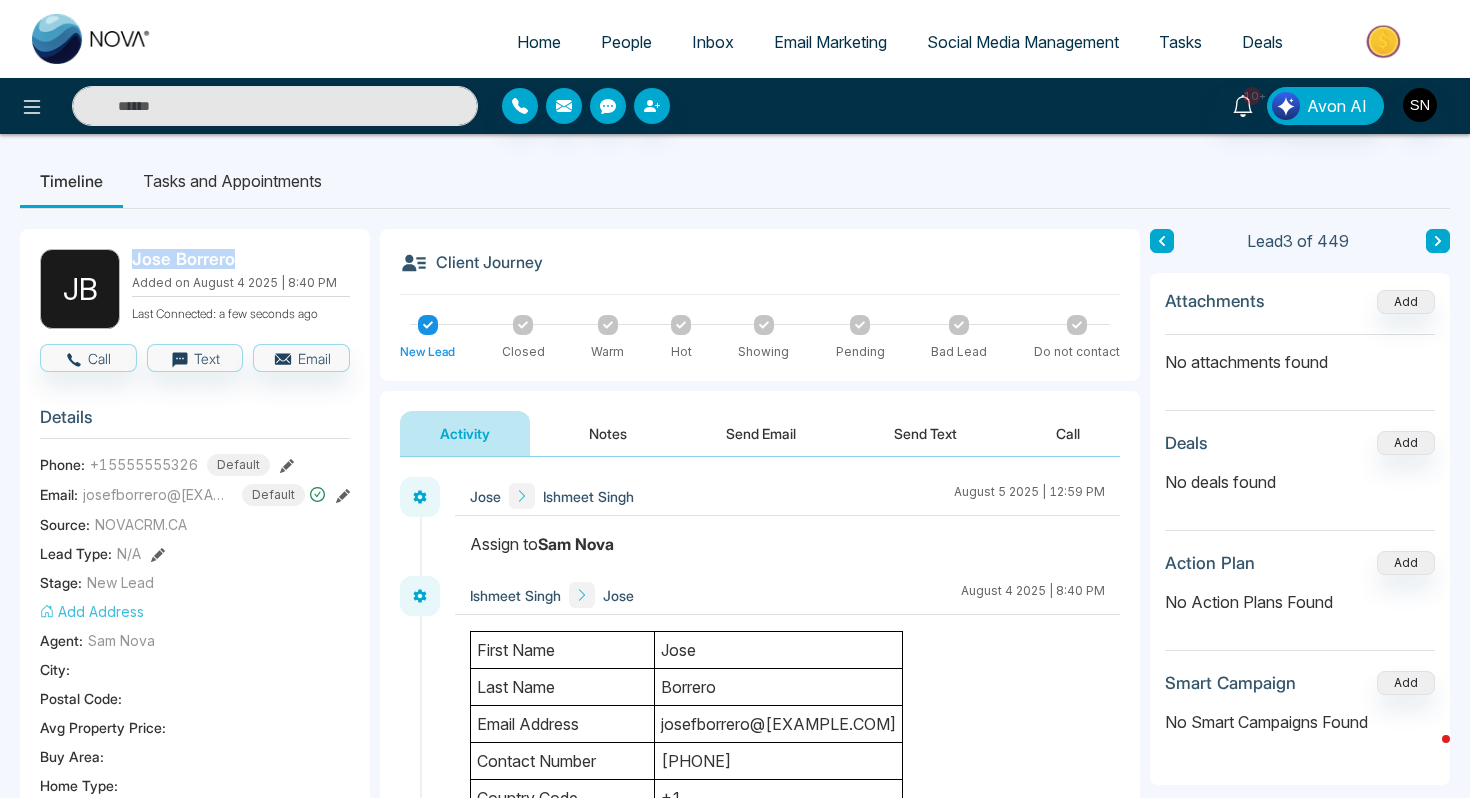 click on "Jose Borrero" at bounding box center (237, 259) 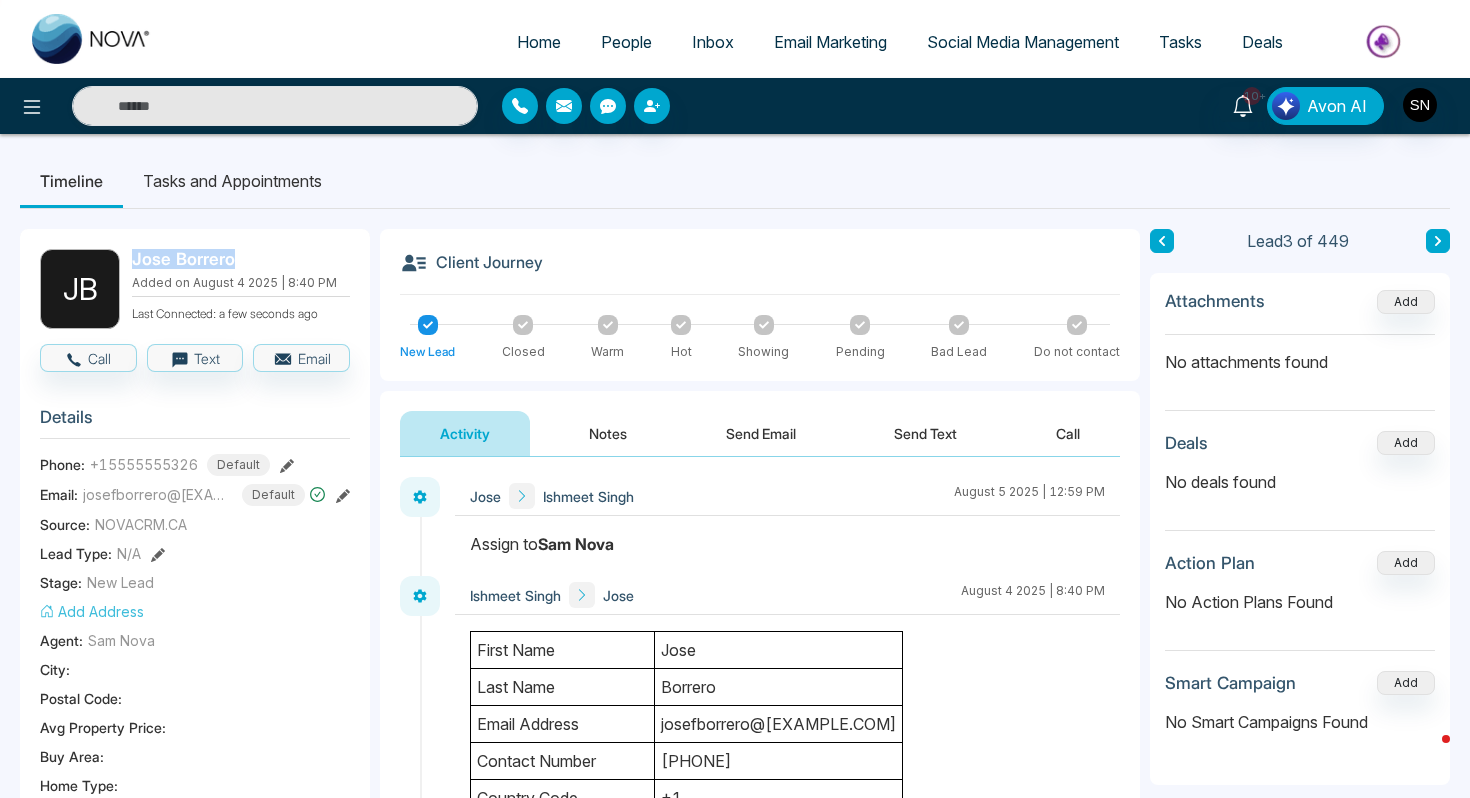 copy on "Jose Borrero" 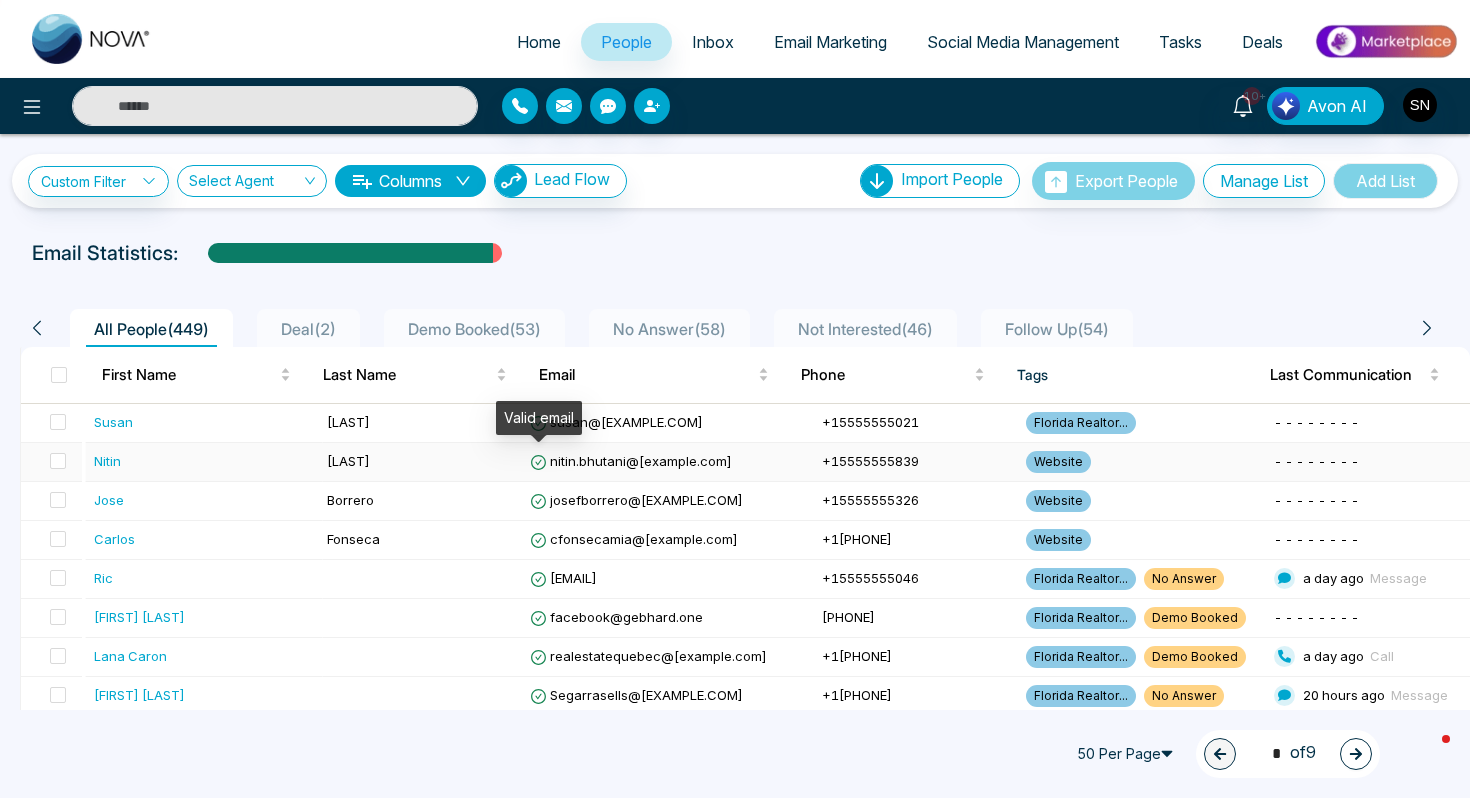 click on "[LAST]" at bounding box center [421, 462] 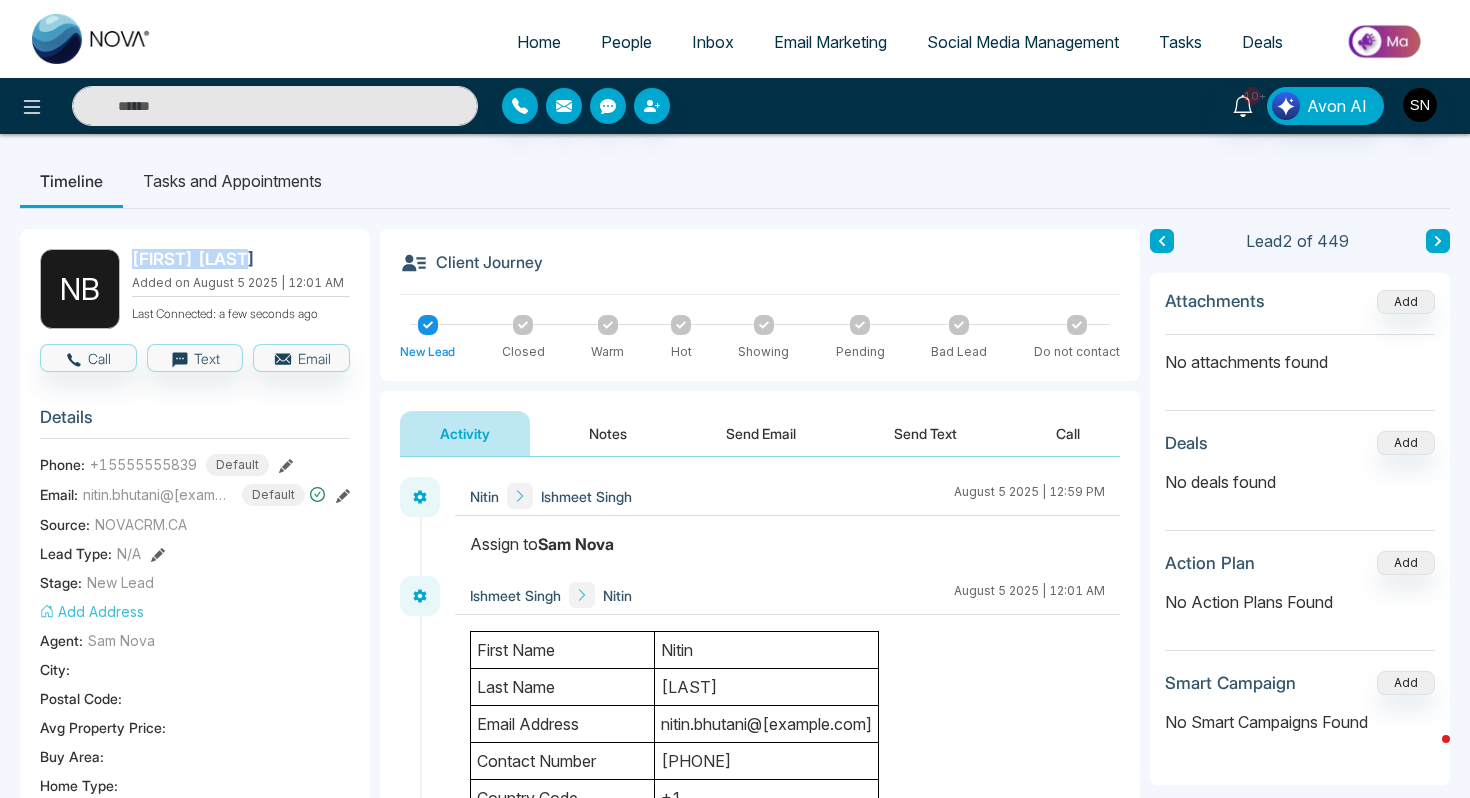 drag, startPoint x: 128, startPoint y: 261, endPoint x: 250, endPoint y: 263, distance: 122.016396 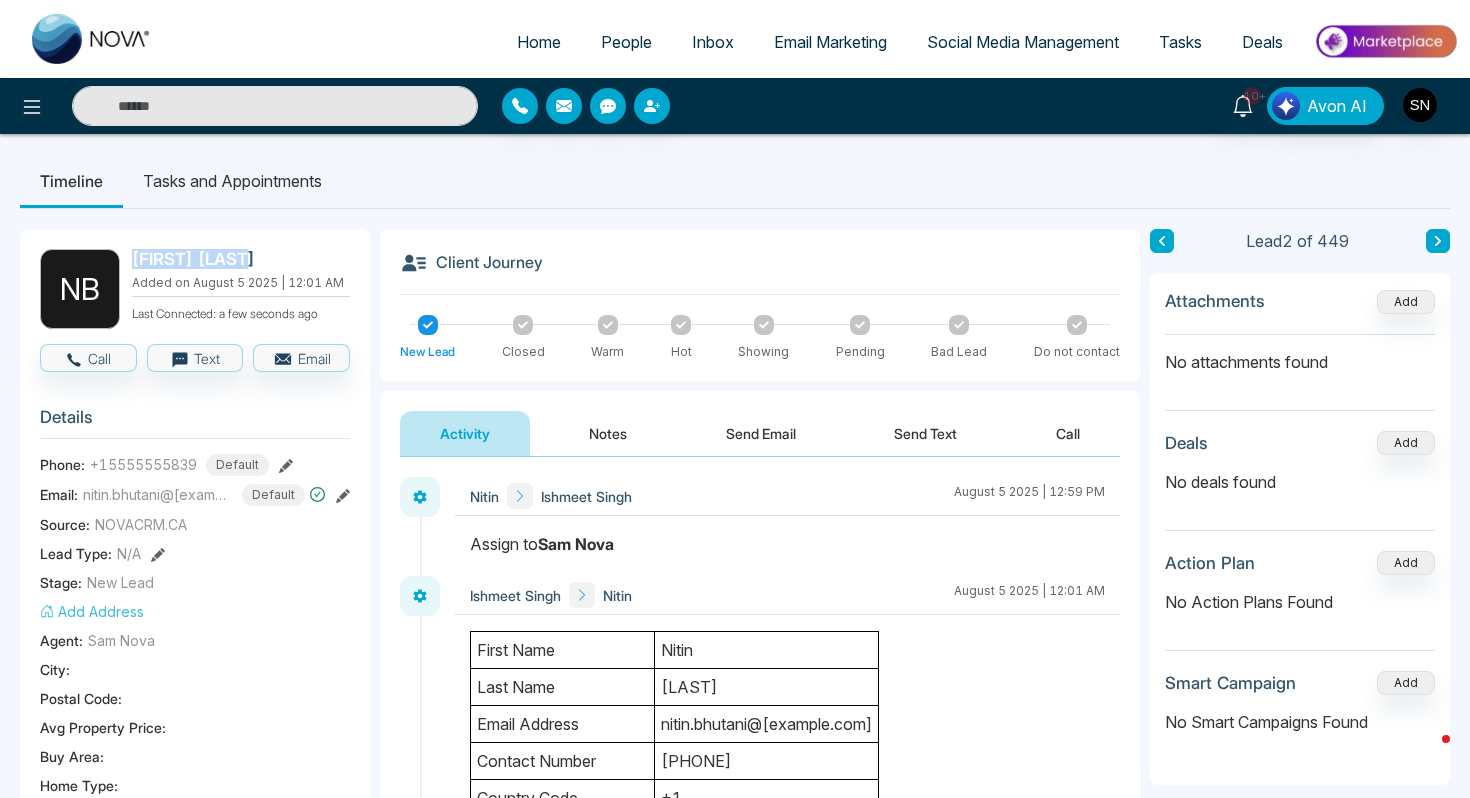 click on "[FIRST] [LAST] Added on August 5 2025 | 12:01 AM Last Connected: a few seconds ago" at bounding box center (195, 289) 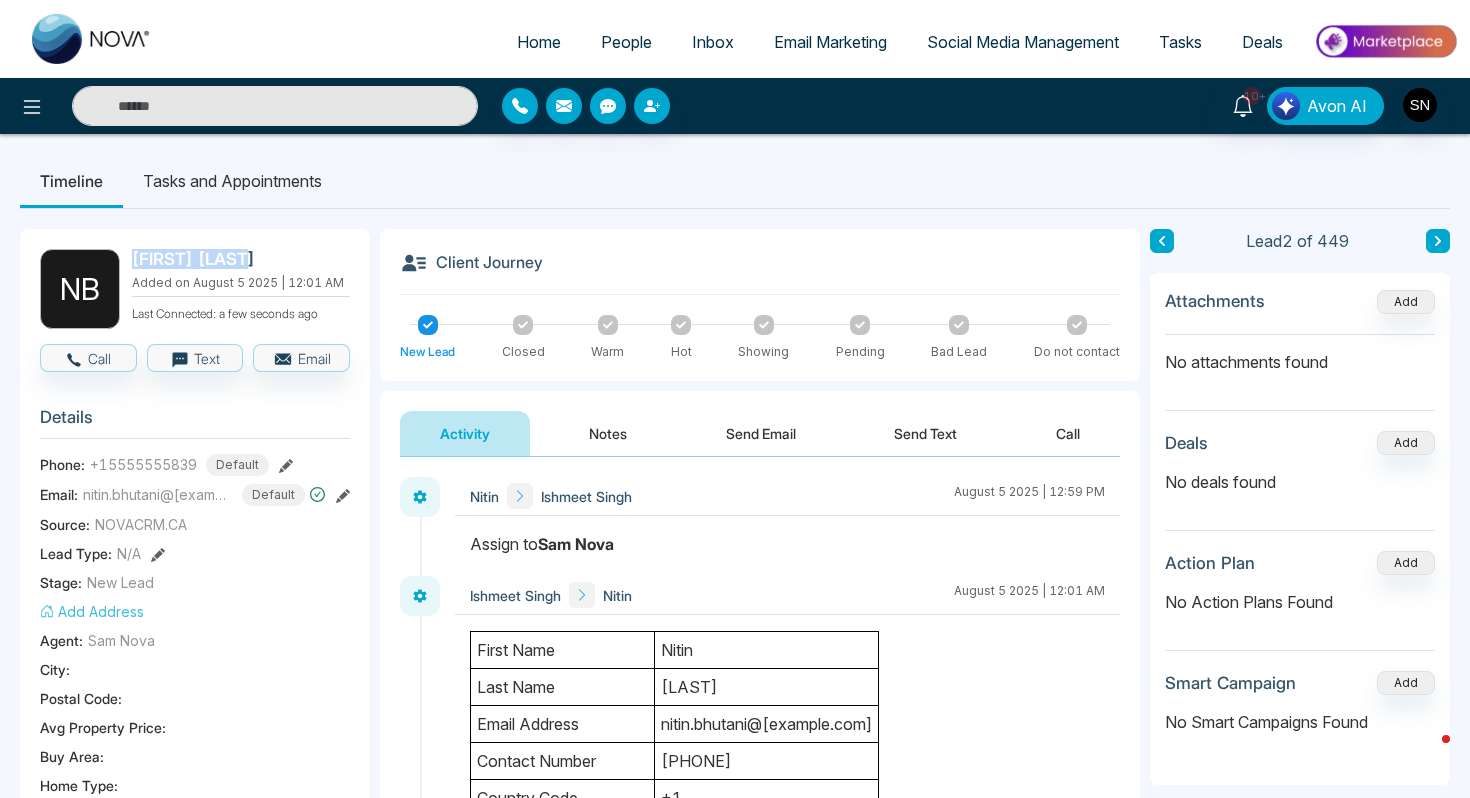 copy on "[FIRST] [LAST]" 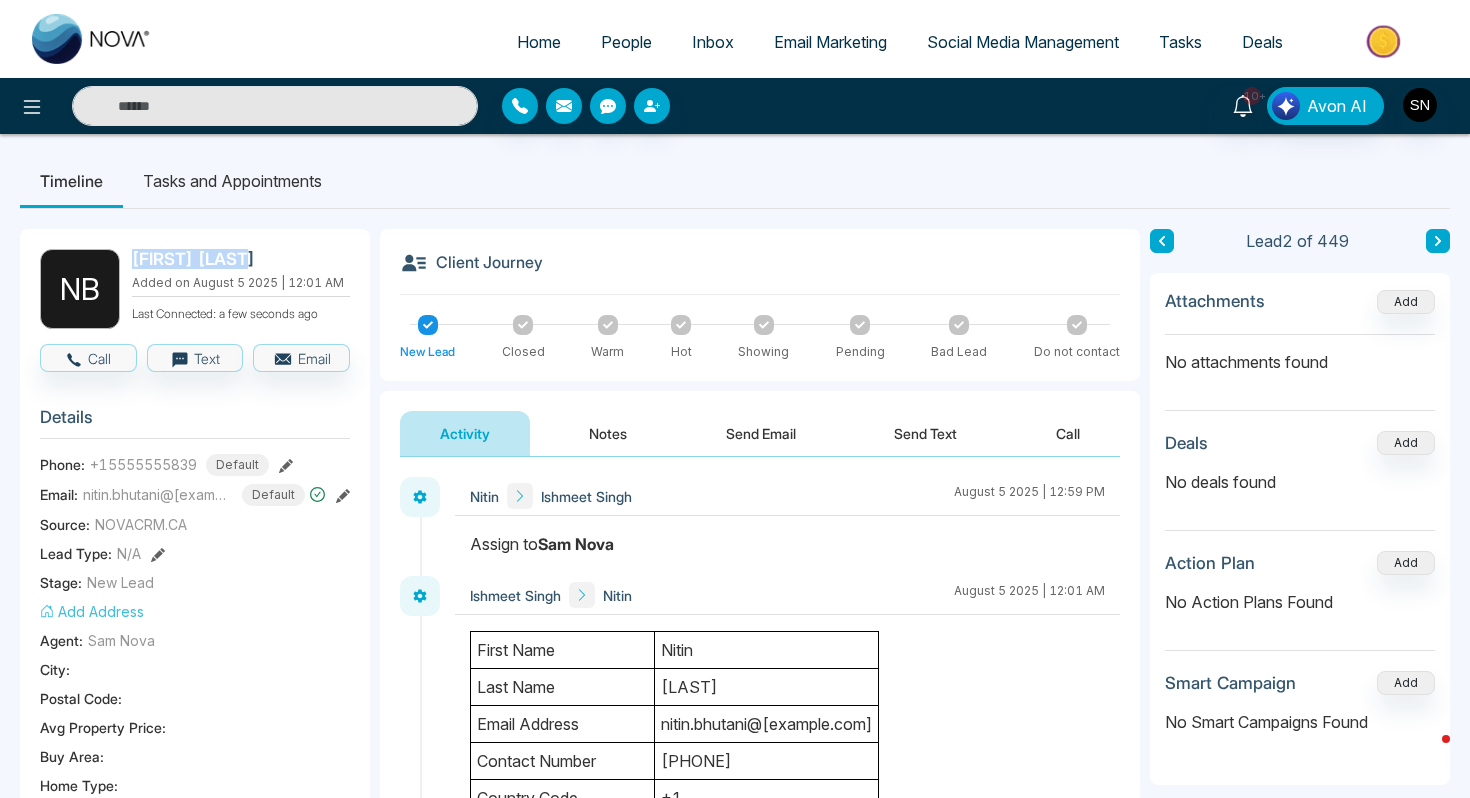 click on "People" at bounding box center (626, 42) 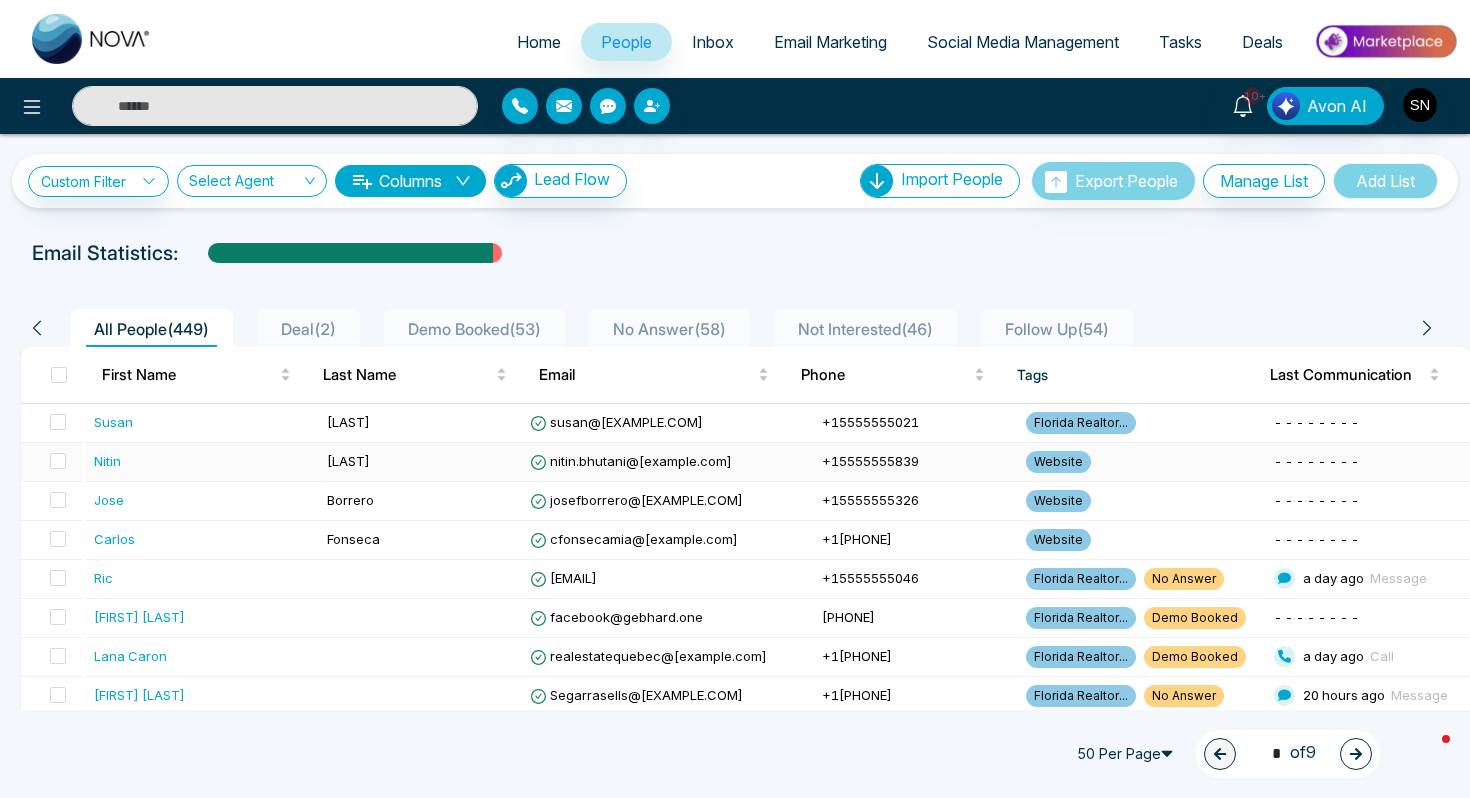 click on "[LAST]" at bounding box center (348, 461) 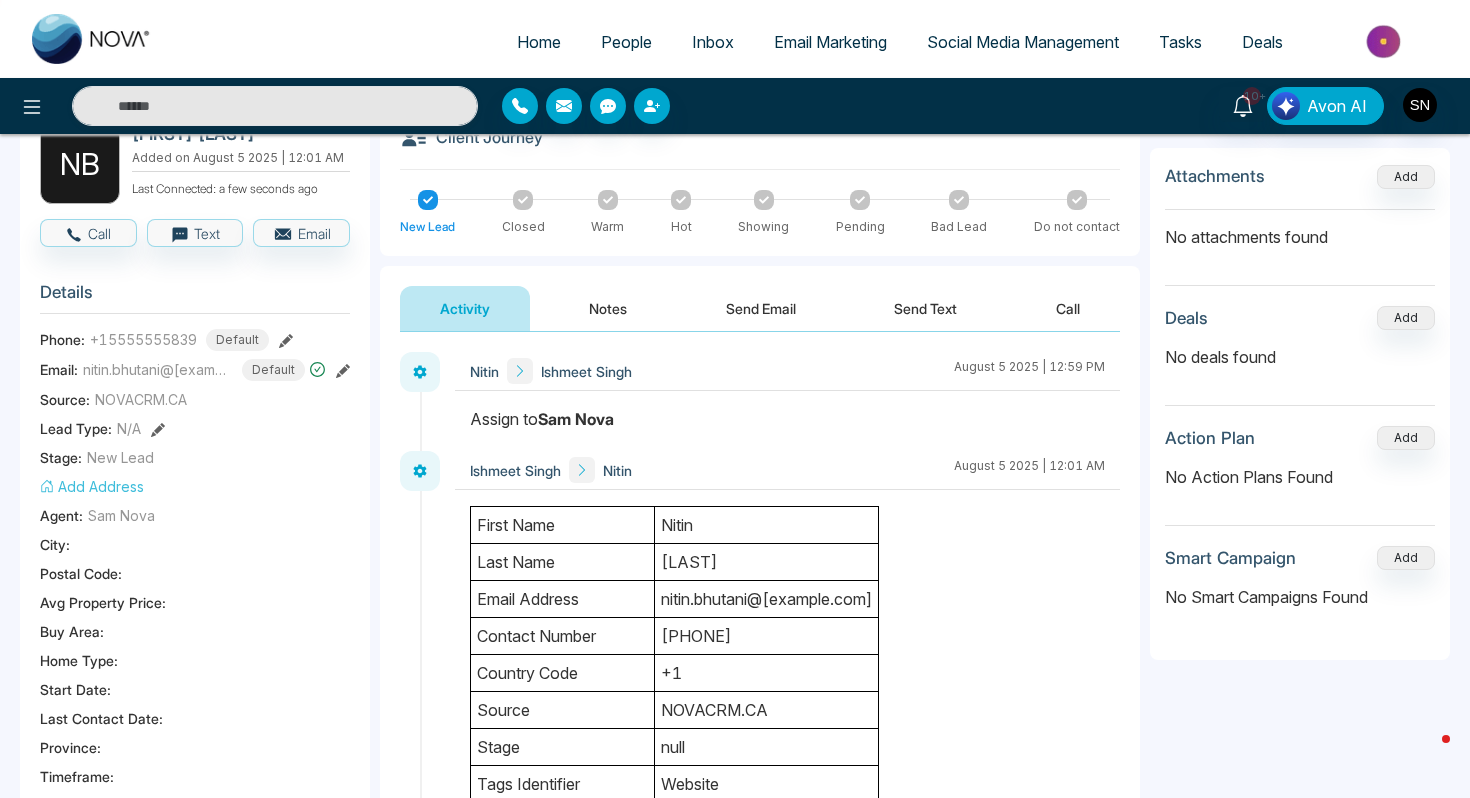 scroll, scrollTop: 0, scrollLeft: 0, axis: both 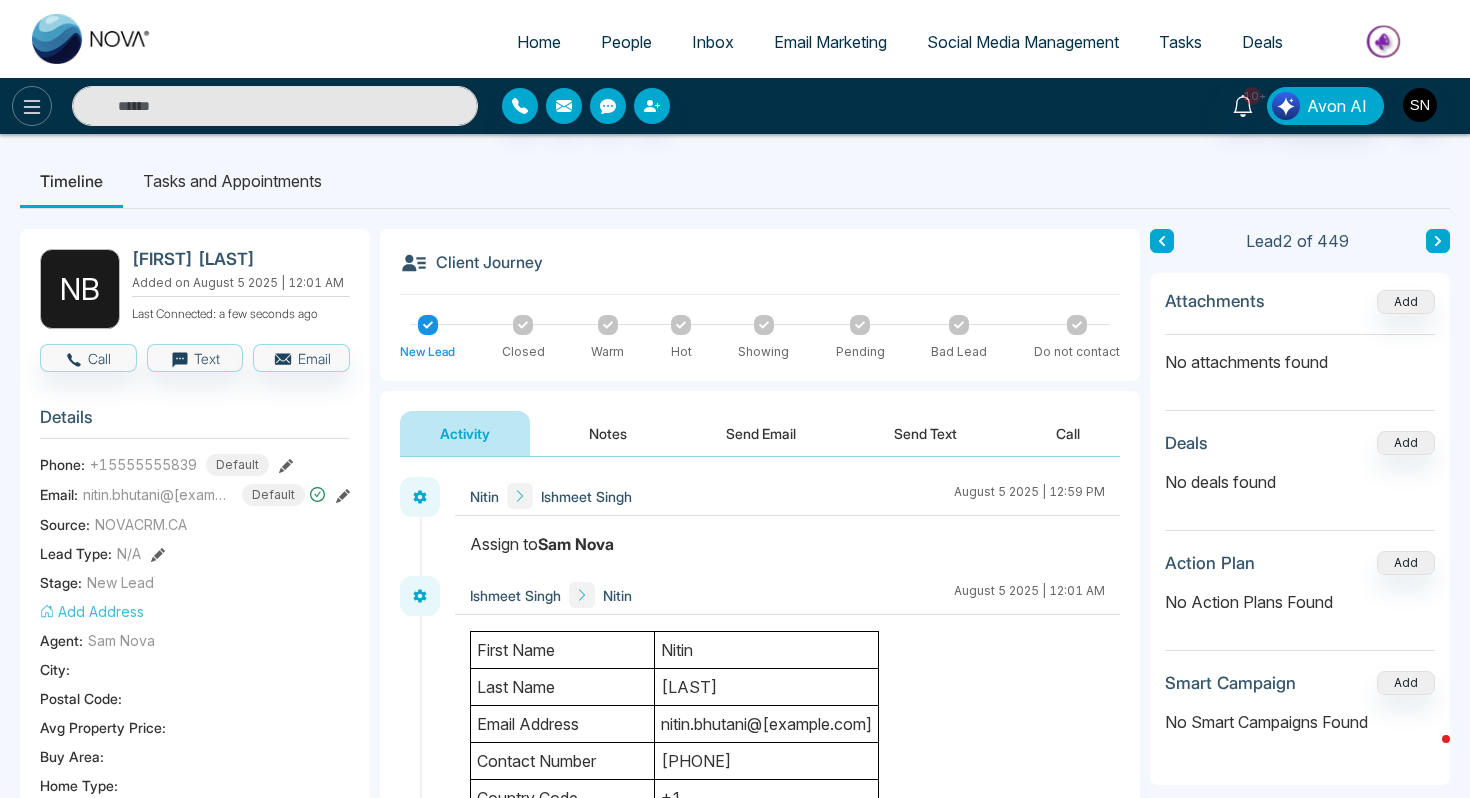 click 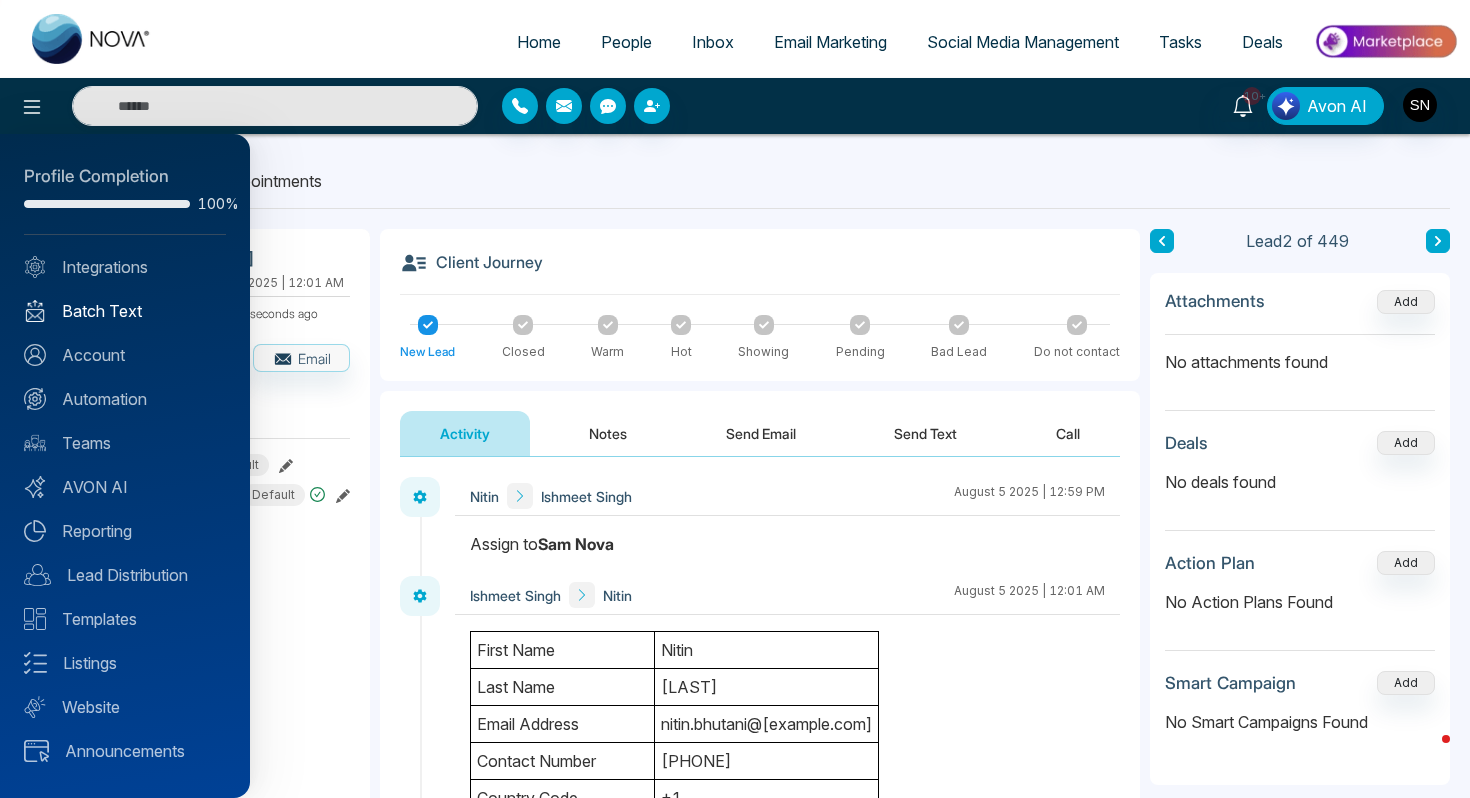 click on "Batch Text" at bounding box center [125, 311] 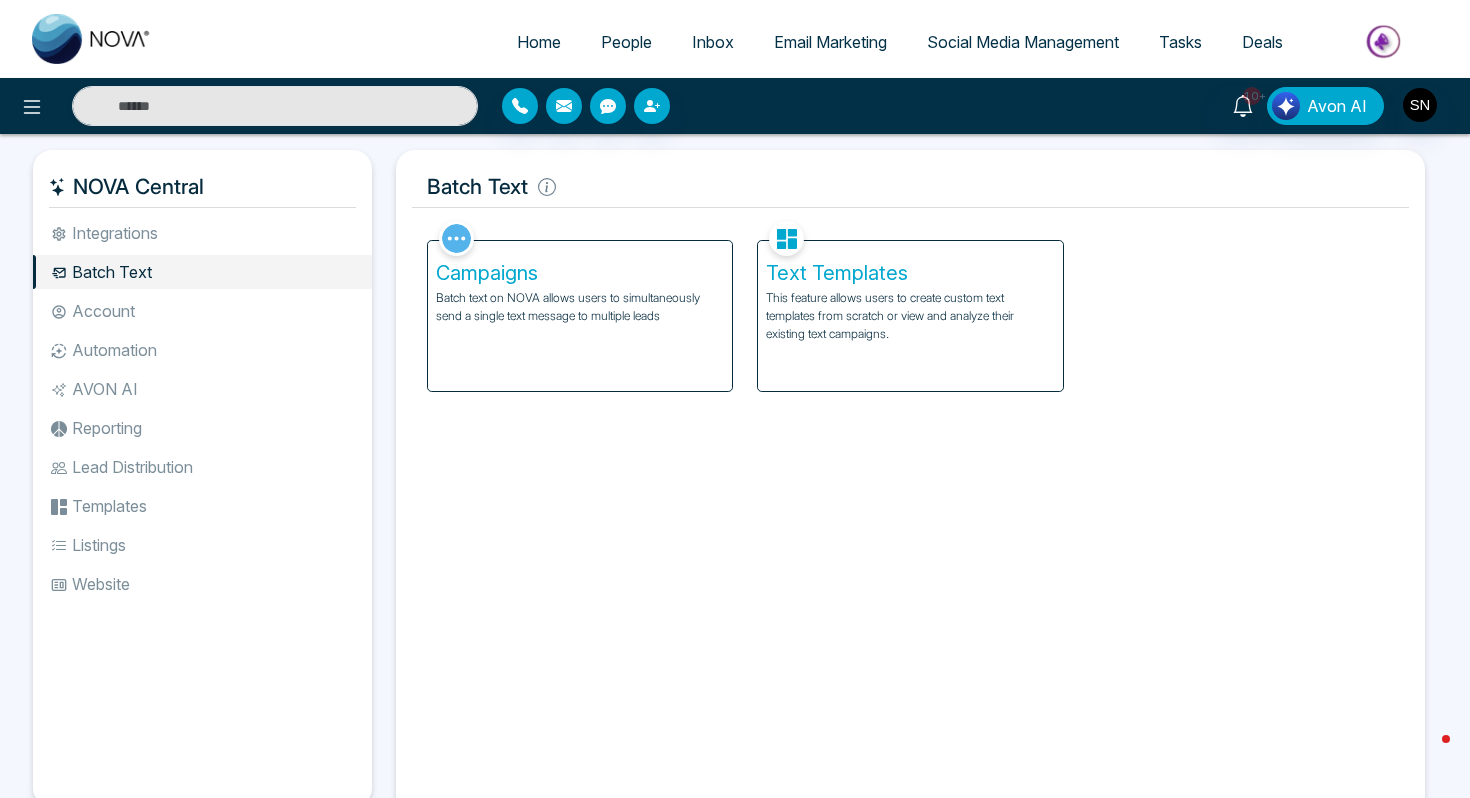 click on "Batch Text" at bounding box center [202, 272] 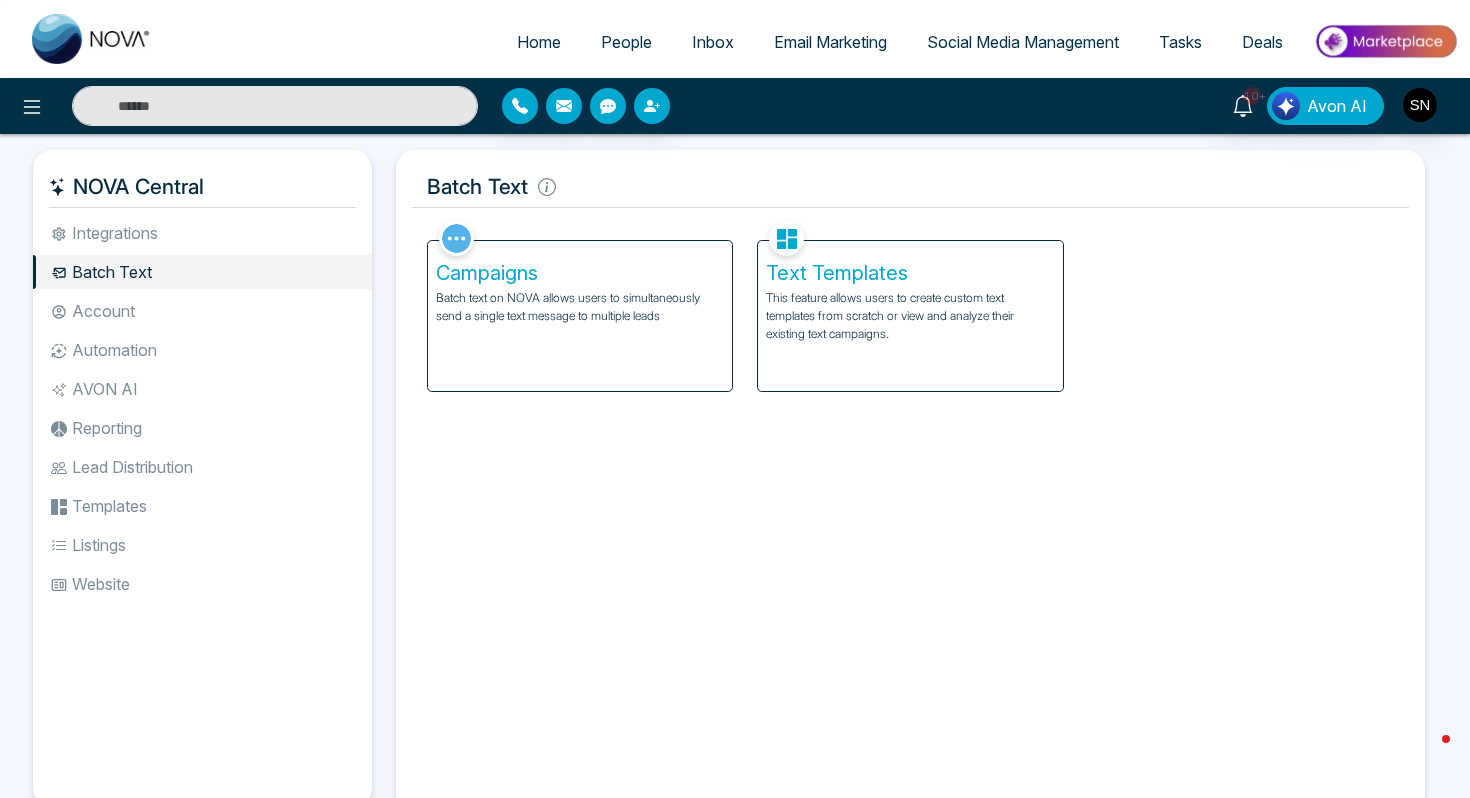 click on "Batch Text" at bounding box center (202, 272) 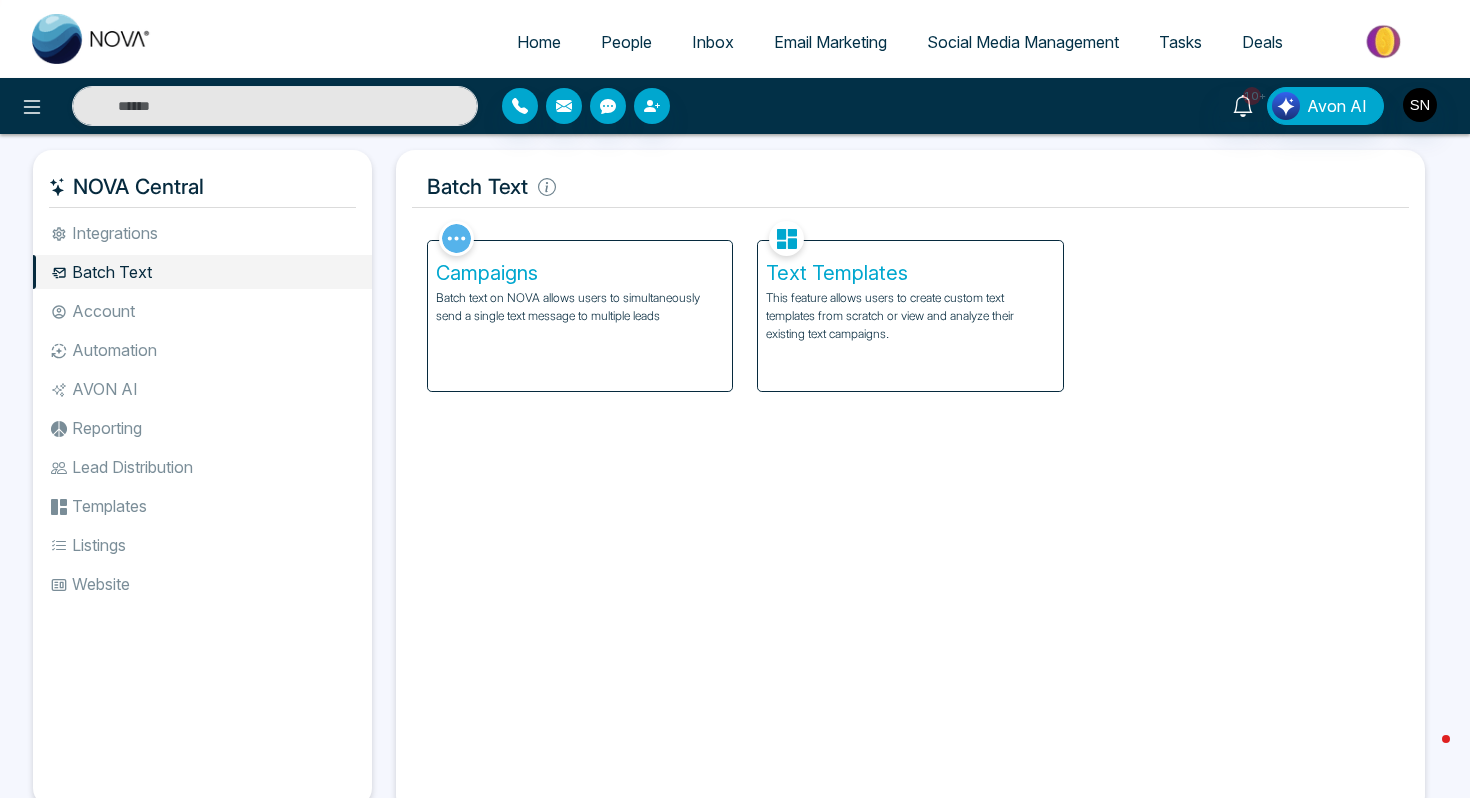 click on "People" at bounding box center (626, 42) 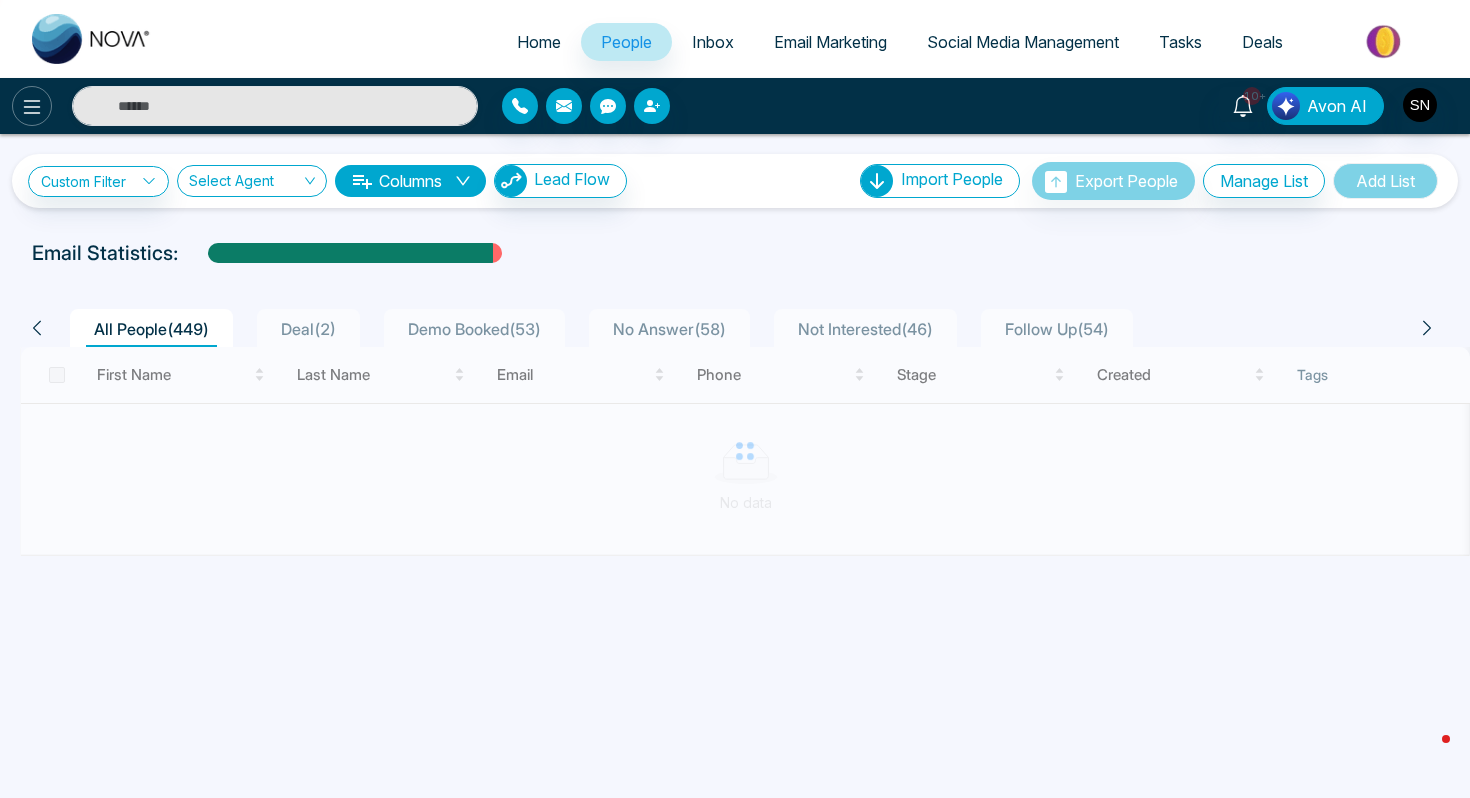 click at bounding box center (32, 106) 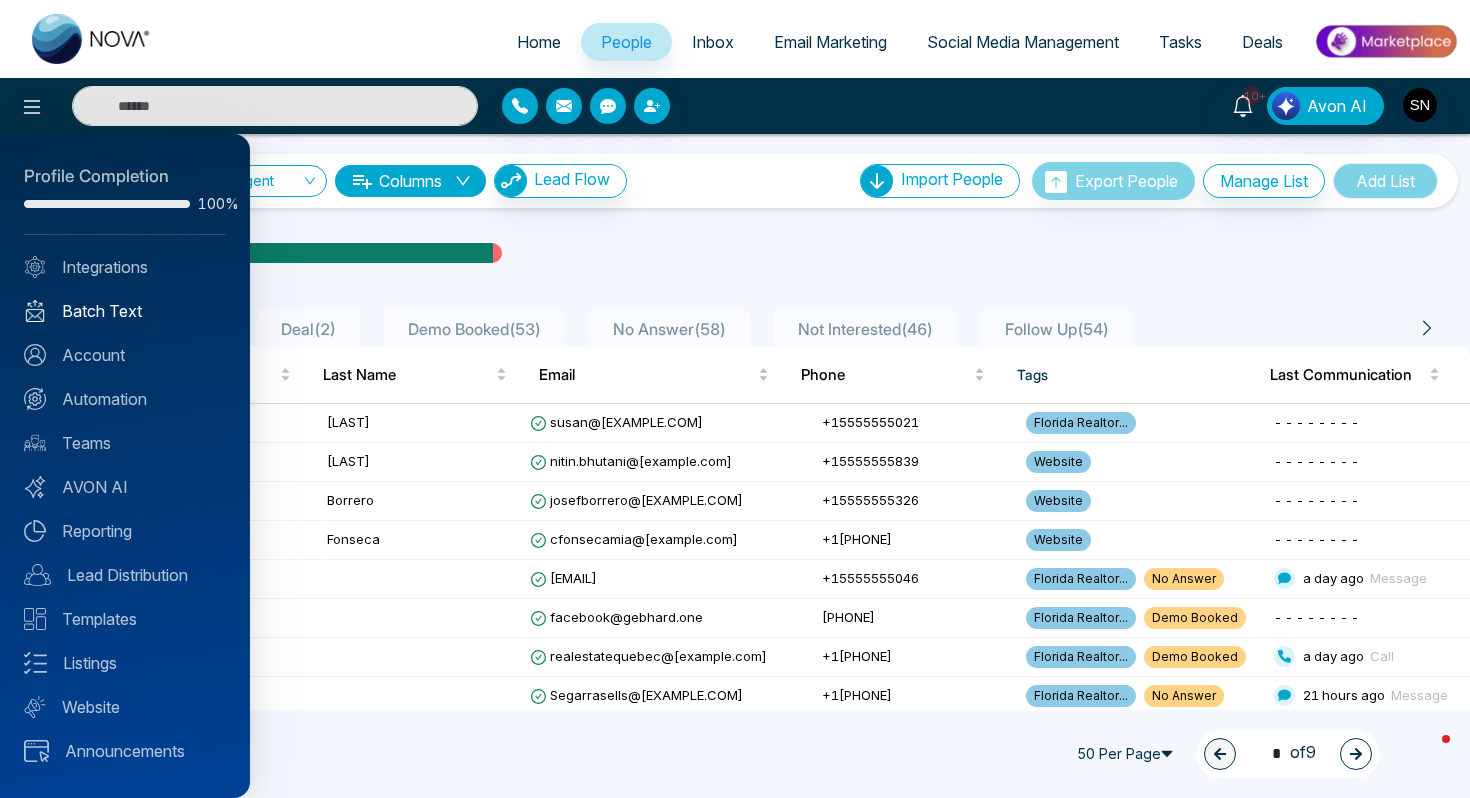 click on "Batch Text" at bounding box center [125, 311] 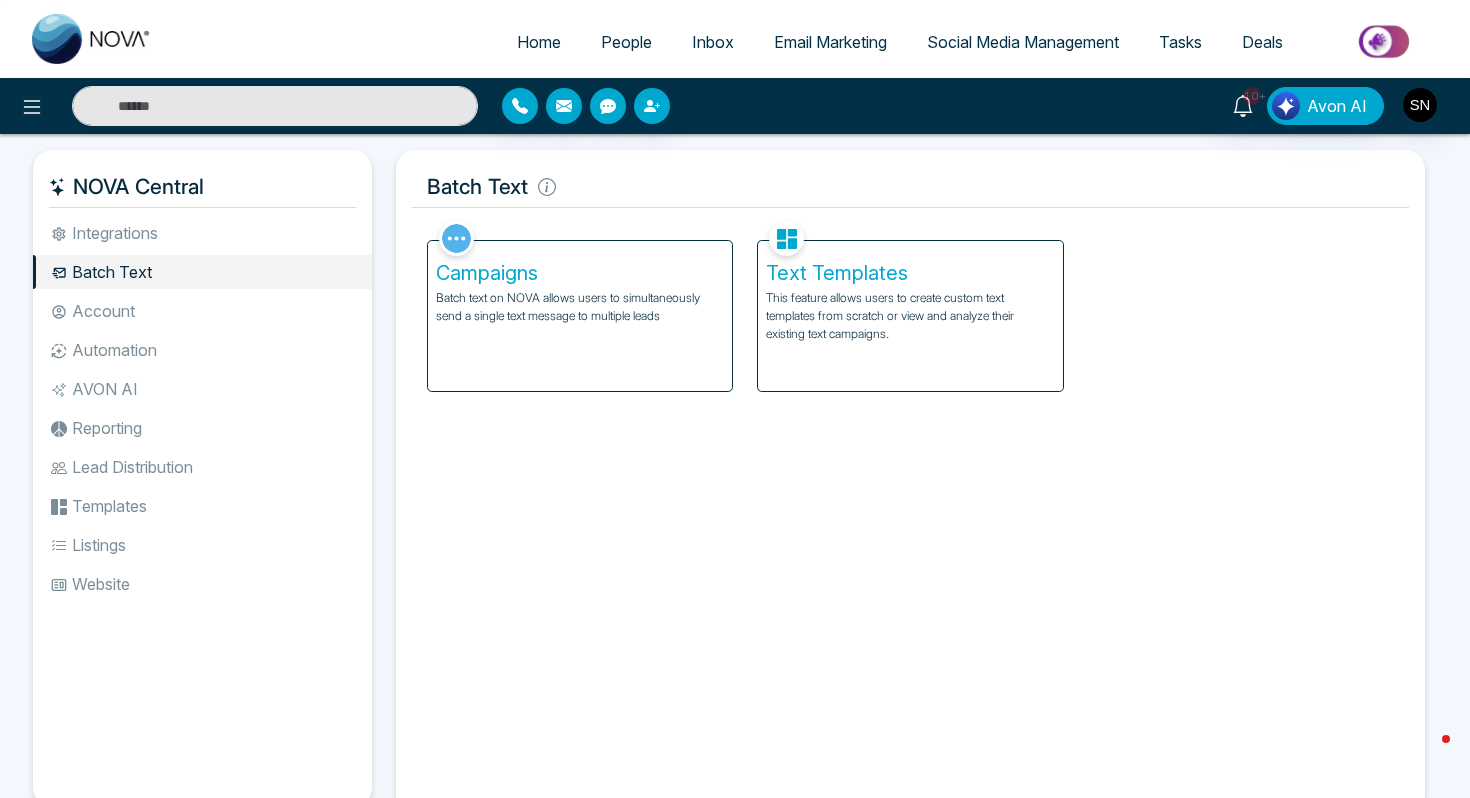 click on "Campaigns Batch text on NOVA allows users to simultaneously send a single text message to multiple leads" at bounding box center [580, 316] 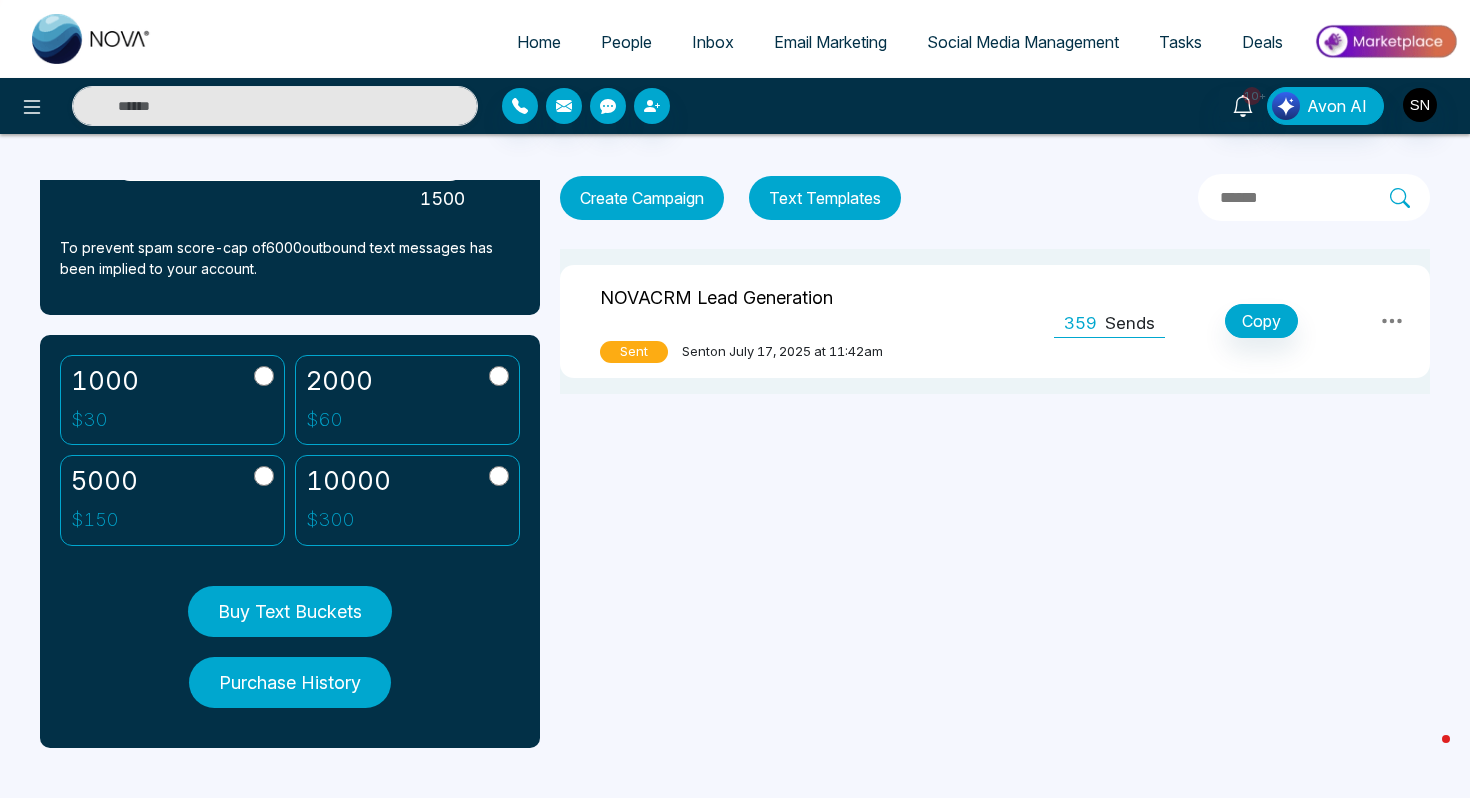 scroll, scrollTop: 0, scrollLeft: 0, axis: both 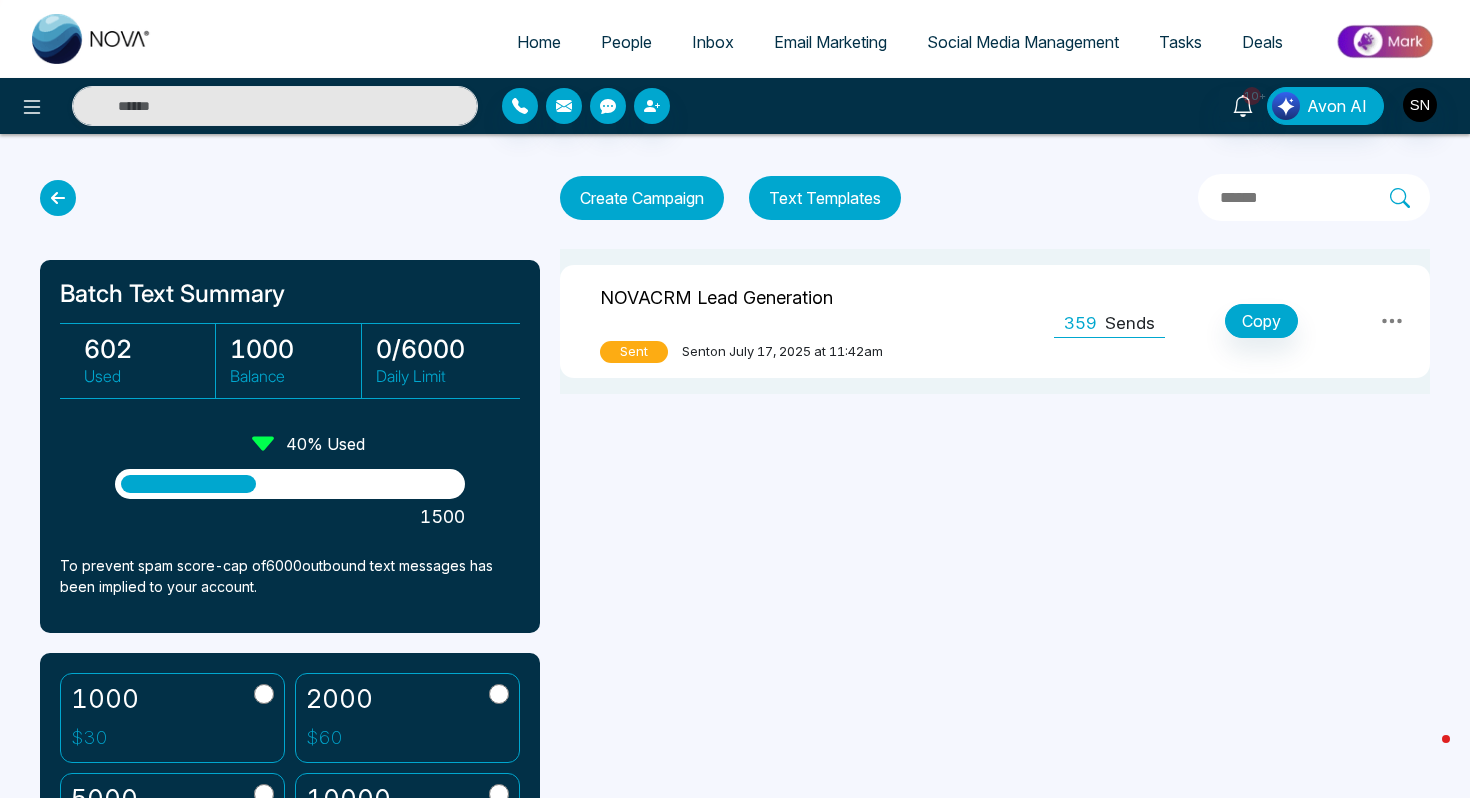 click on "People" at bounding box center [626, 42] 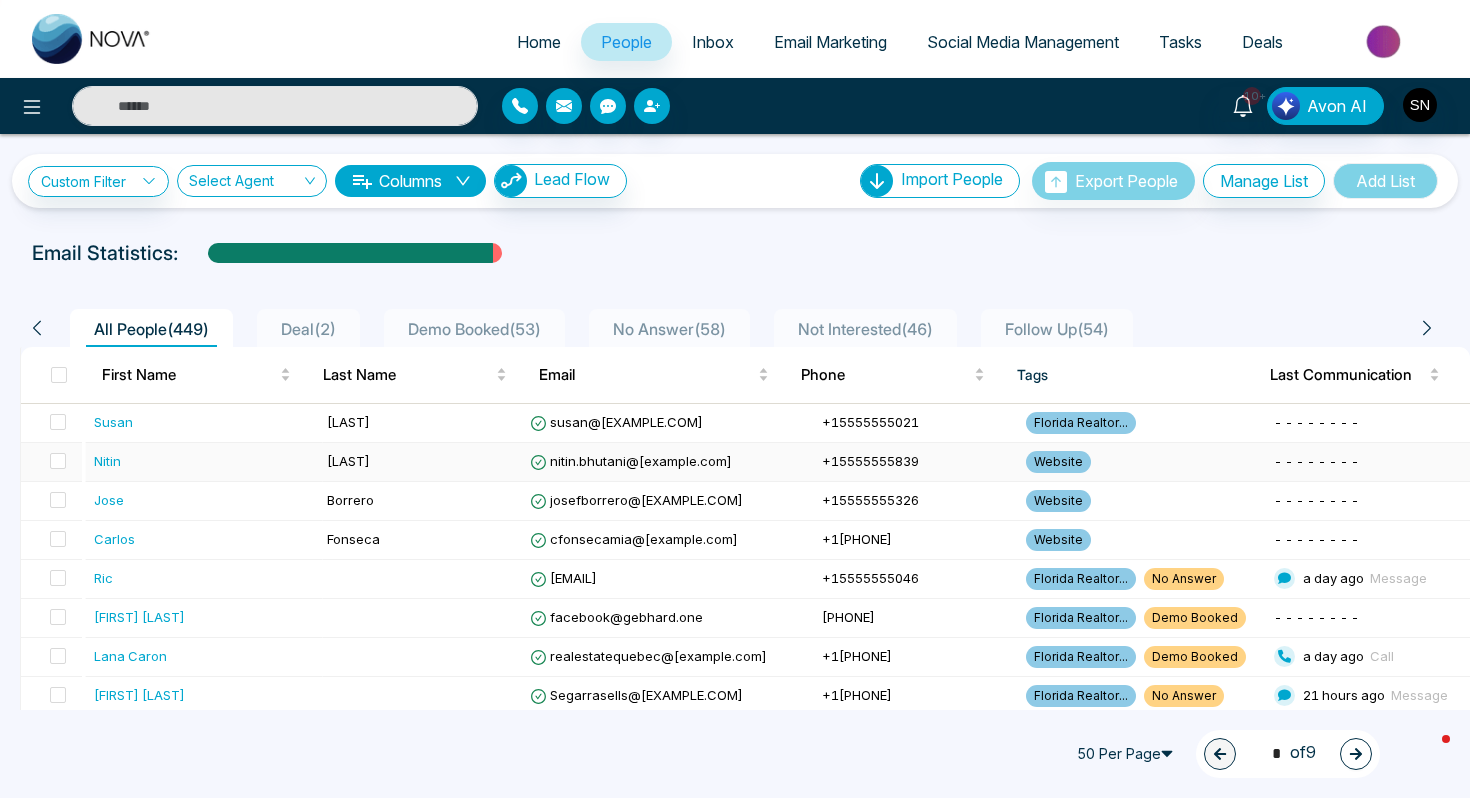 click on "[LAST]" at bounding box center [421, 462] 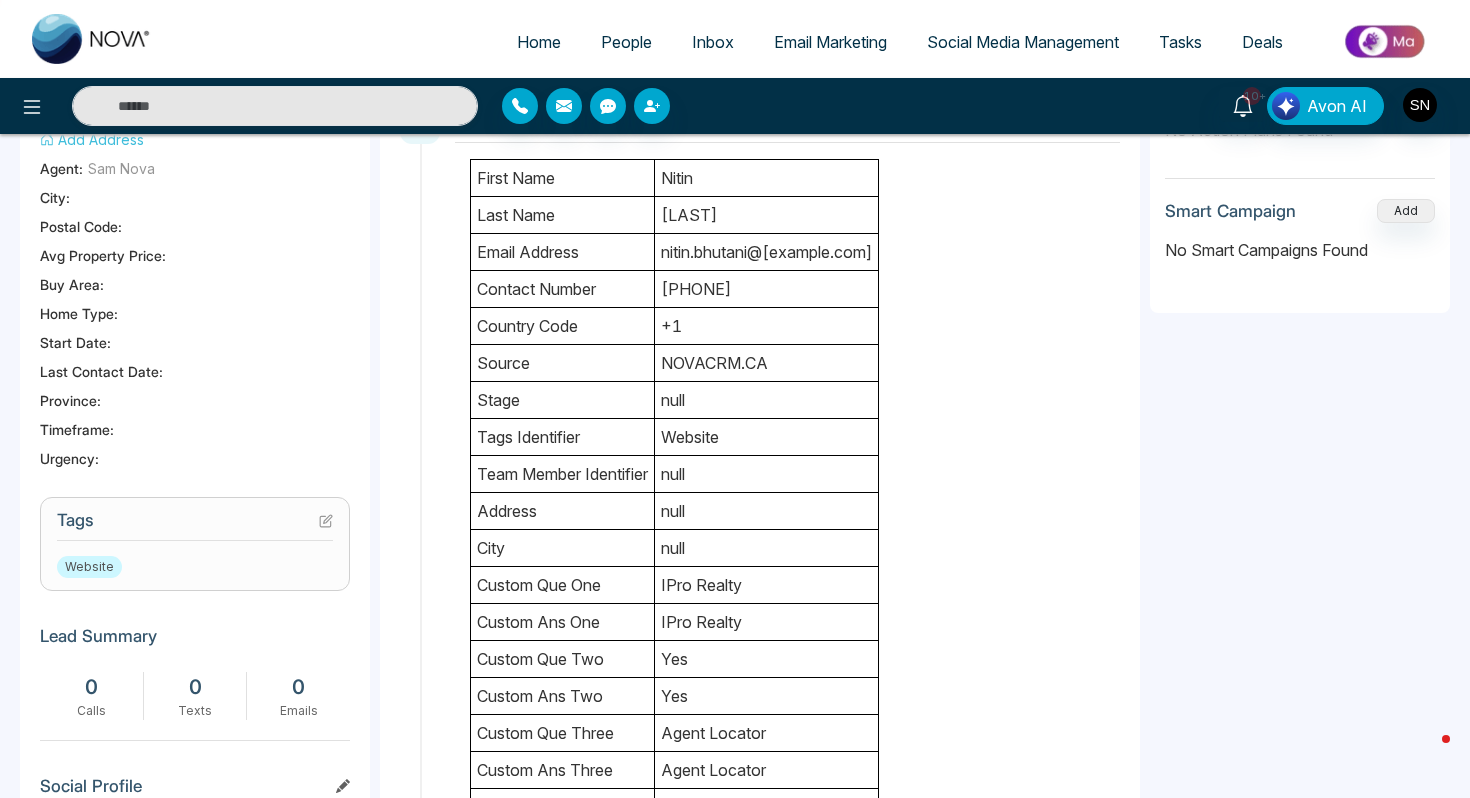 scroll, scrollTop: 0, scrollLeft: 0, axis: both 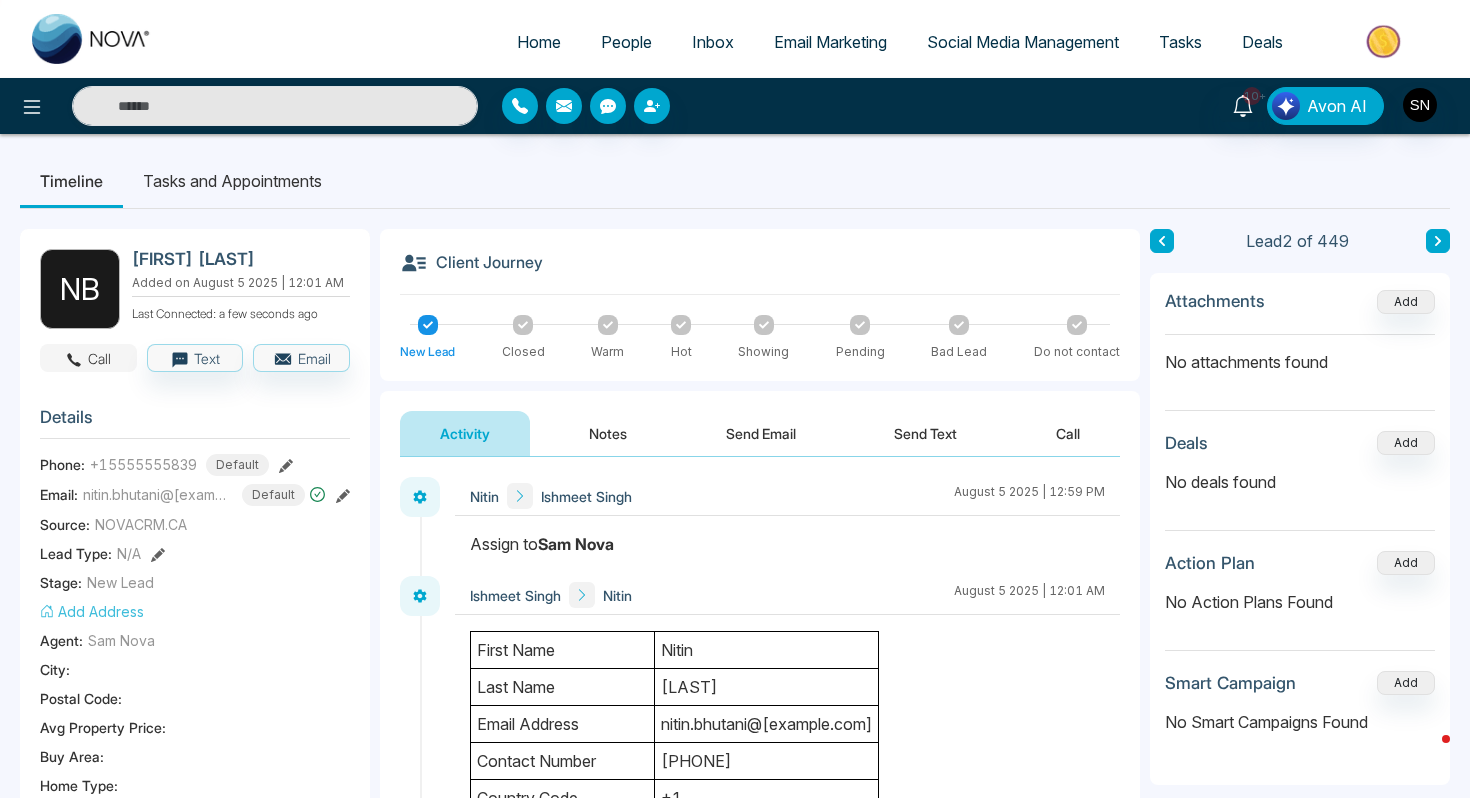 click on "Call" at bounding box center [88, 358] 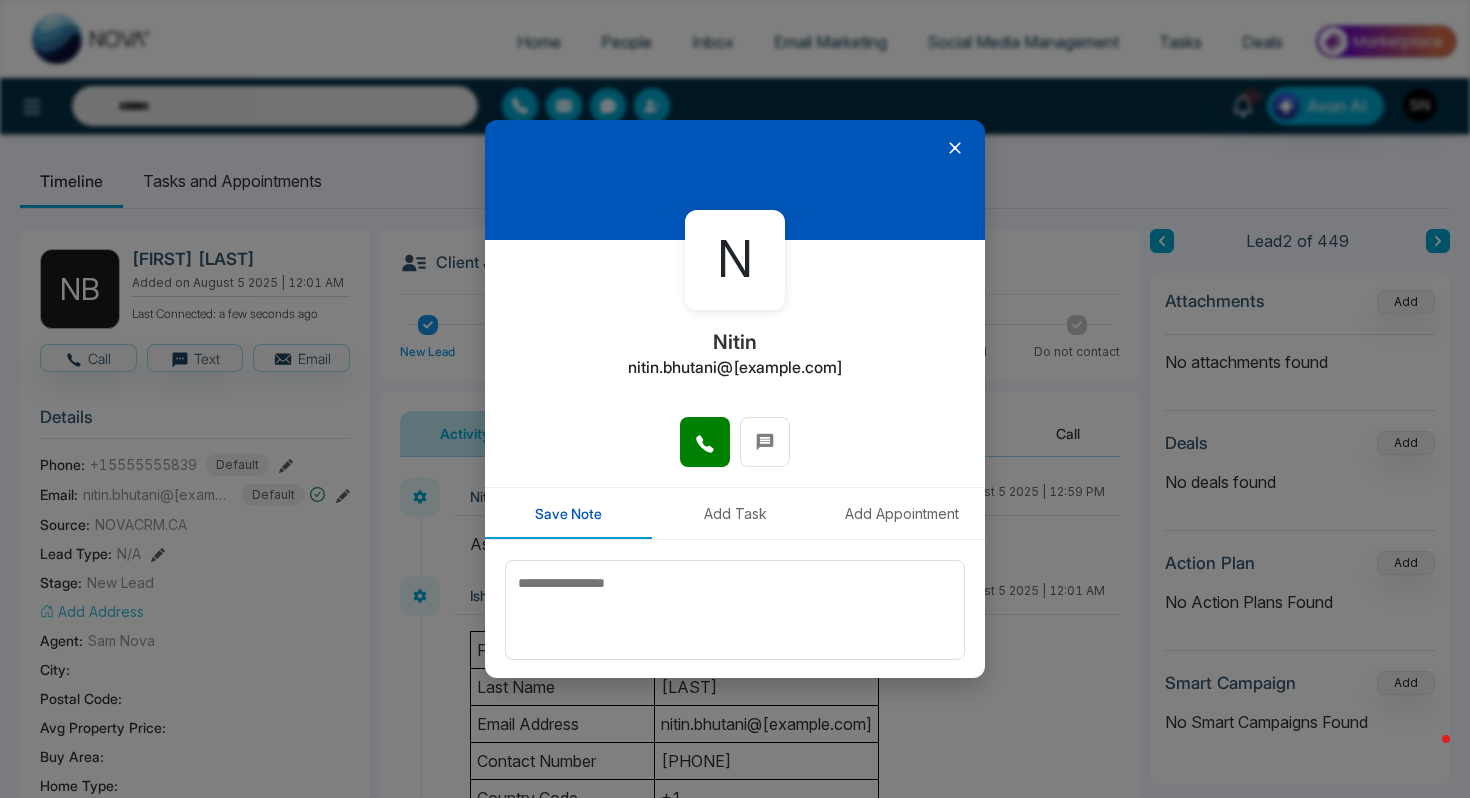 click 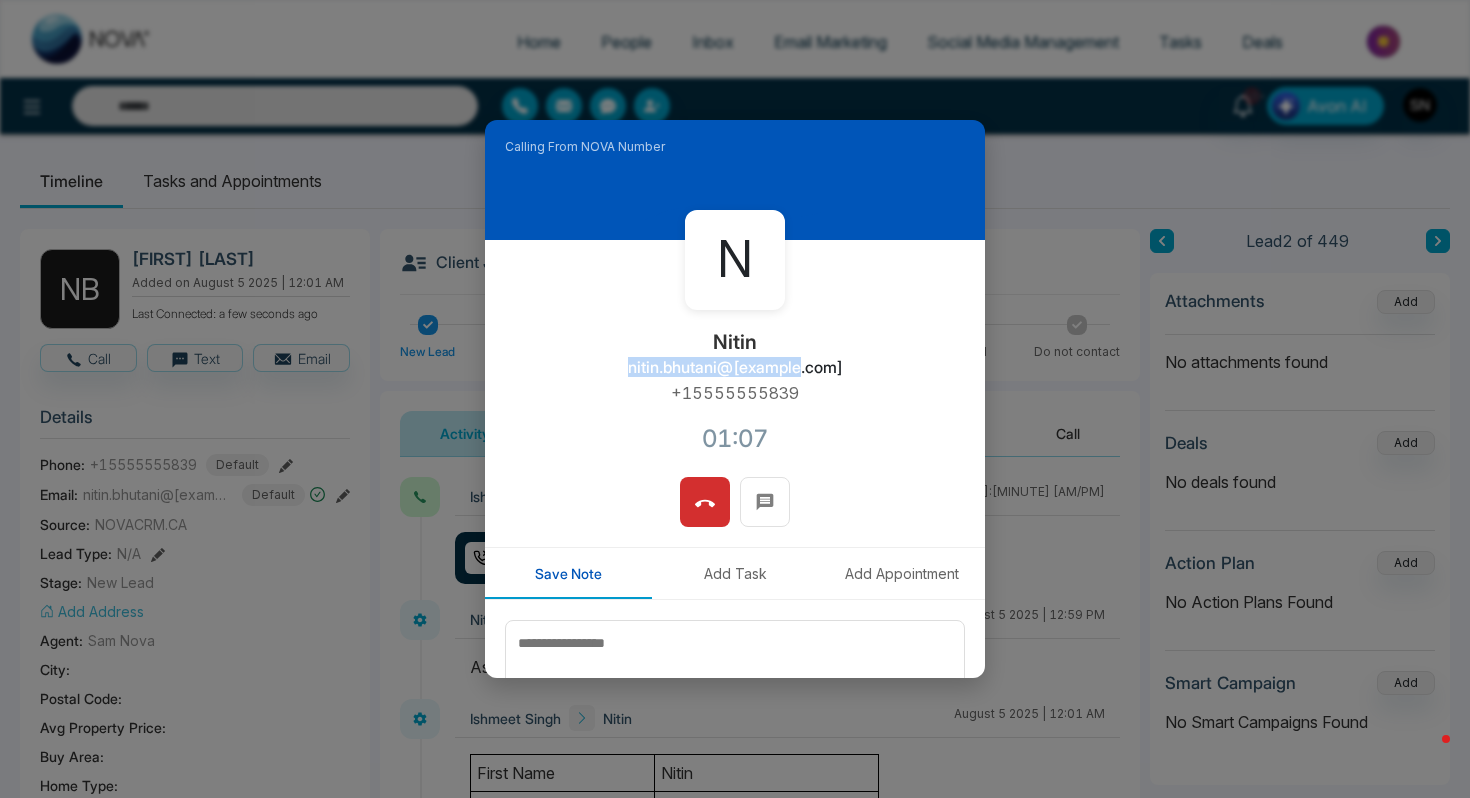 drag, startPoint x: 645, startPoint y: 369, endPoint x: 825, endPoint y: 371, distance: 180.01111 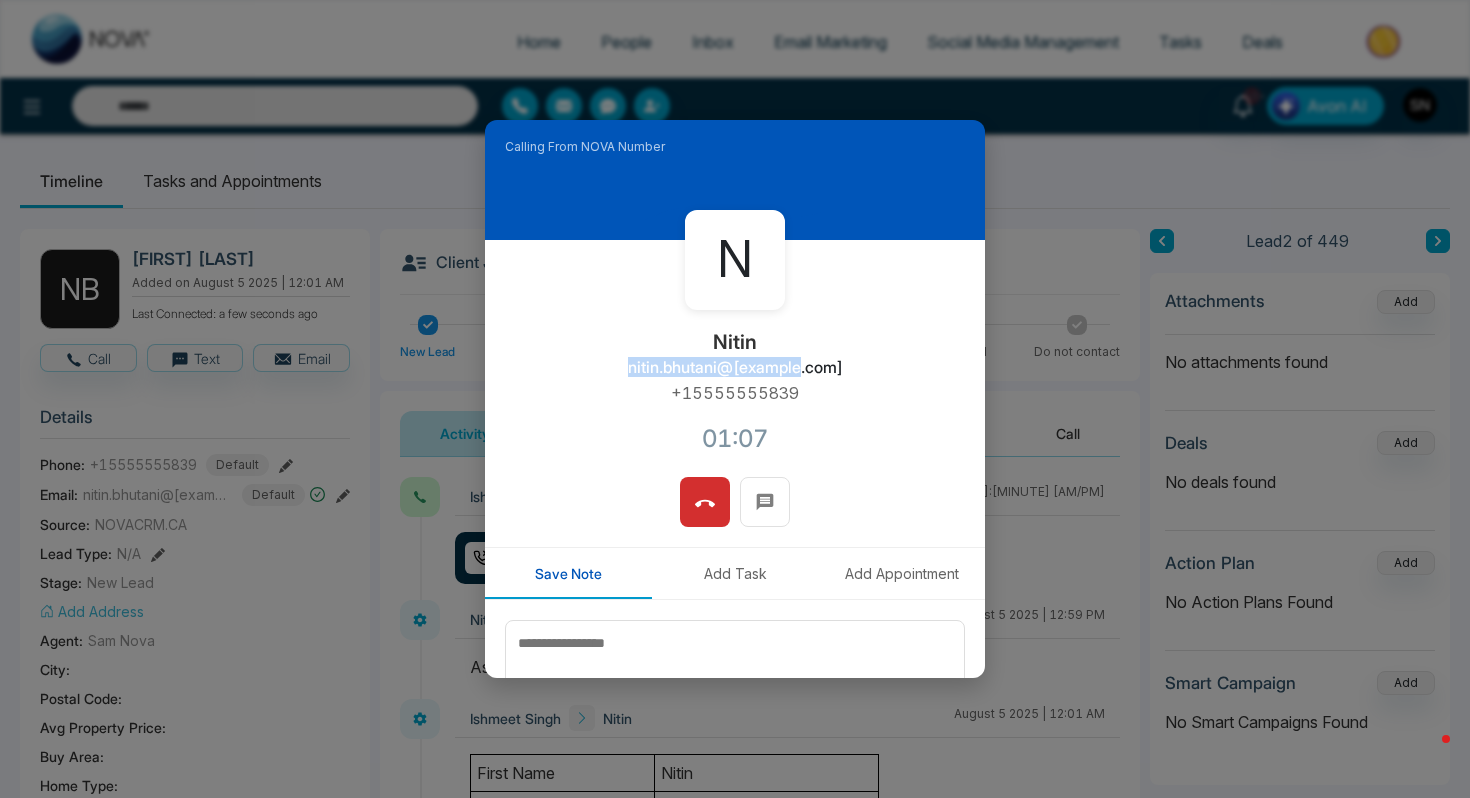 click on "N Nitin nitin.bhutani@[example.com] [PHONE] 01:07" at bounding box center [735, 358] 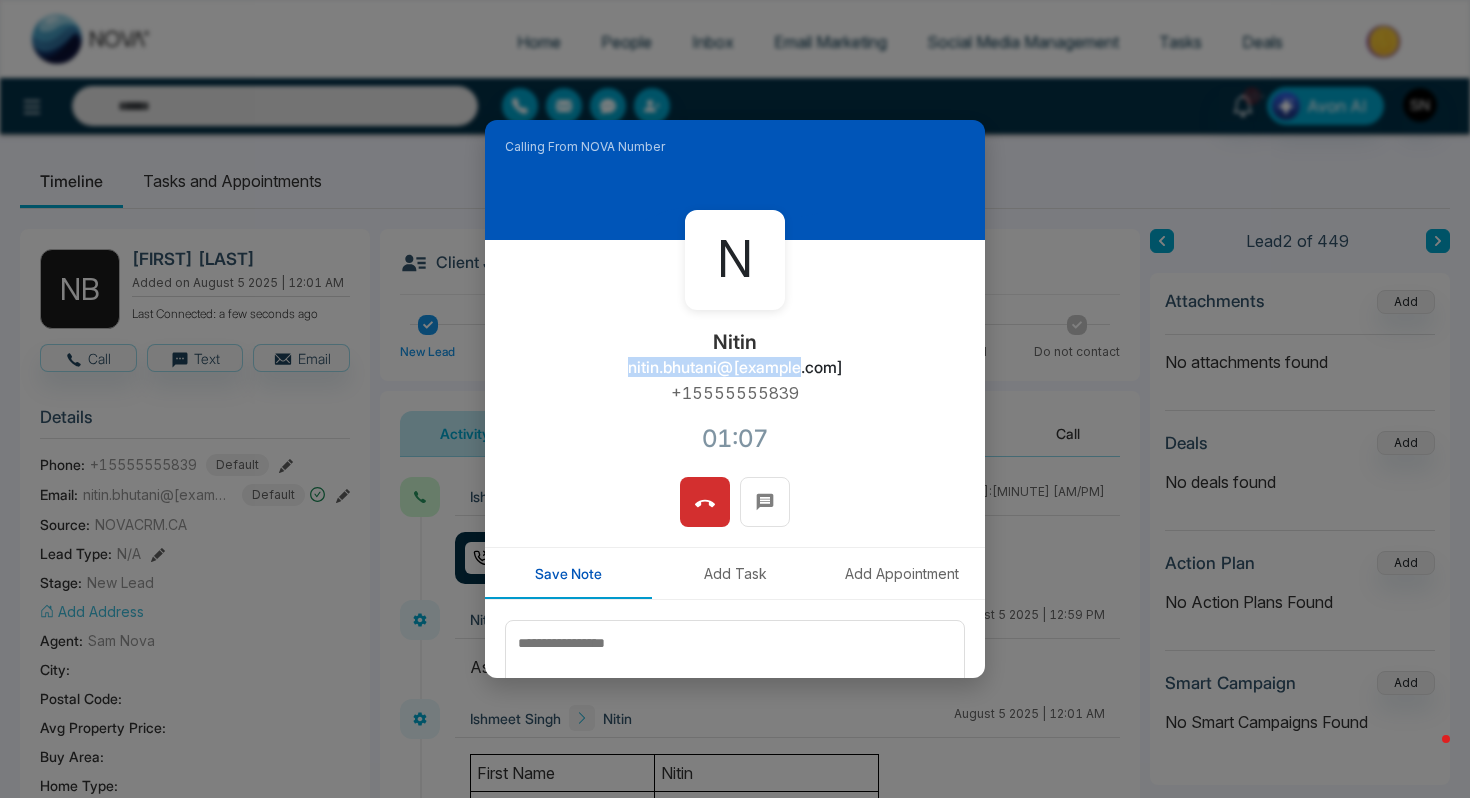 copy on "nitin.bhutani@[example.com]" 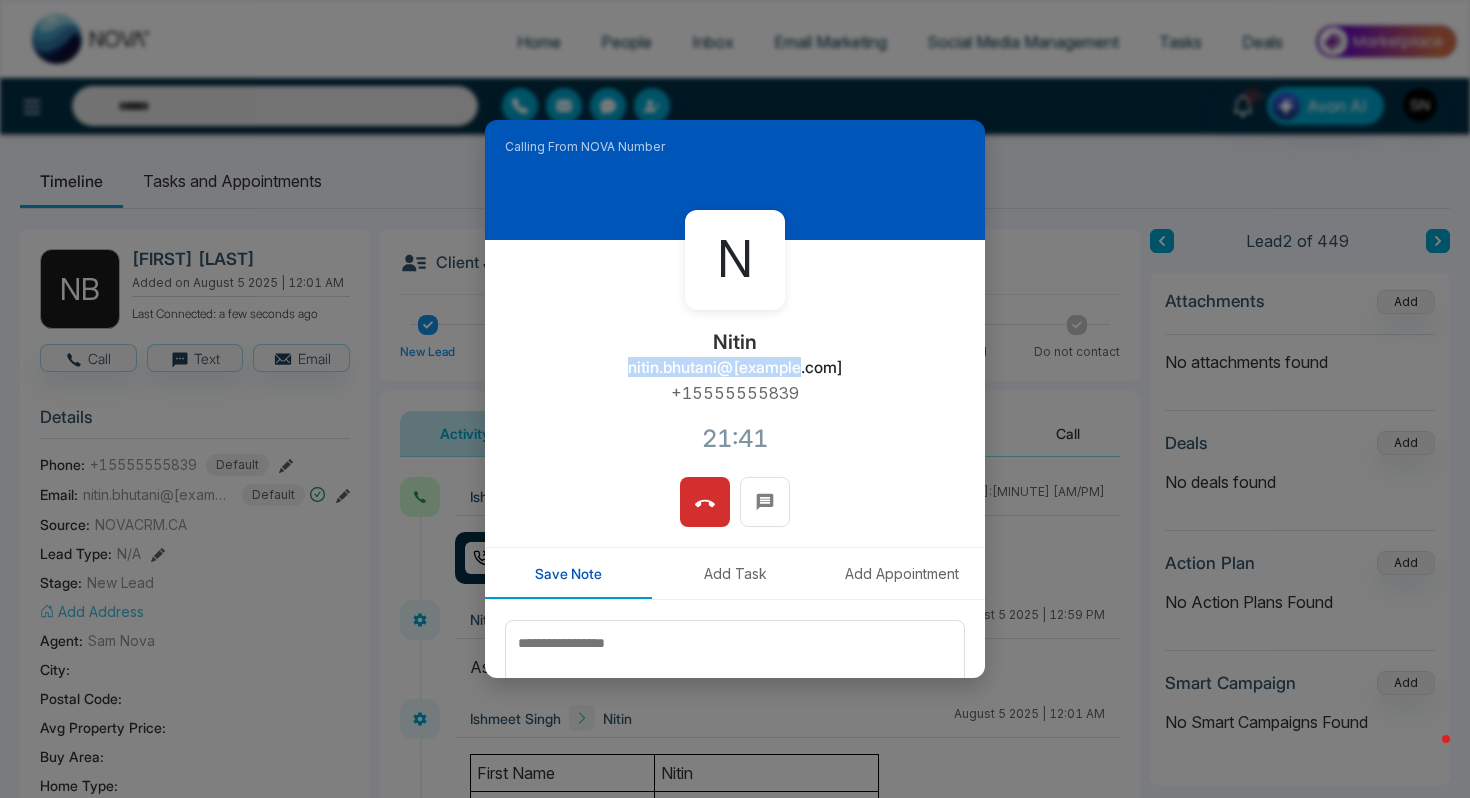 click on "[FIRST] [LAST] [FIRST] [LAST]@[EXAMPLE.COM] +1[PHONE] 21:41" at bounding box center (735, 358) 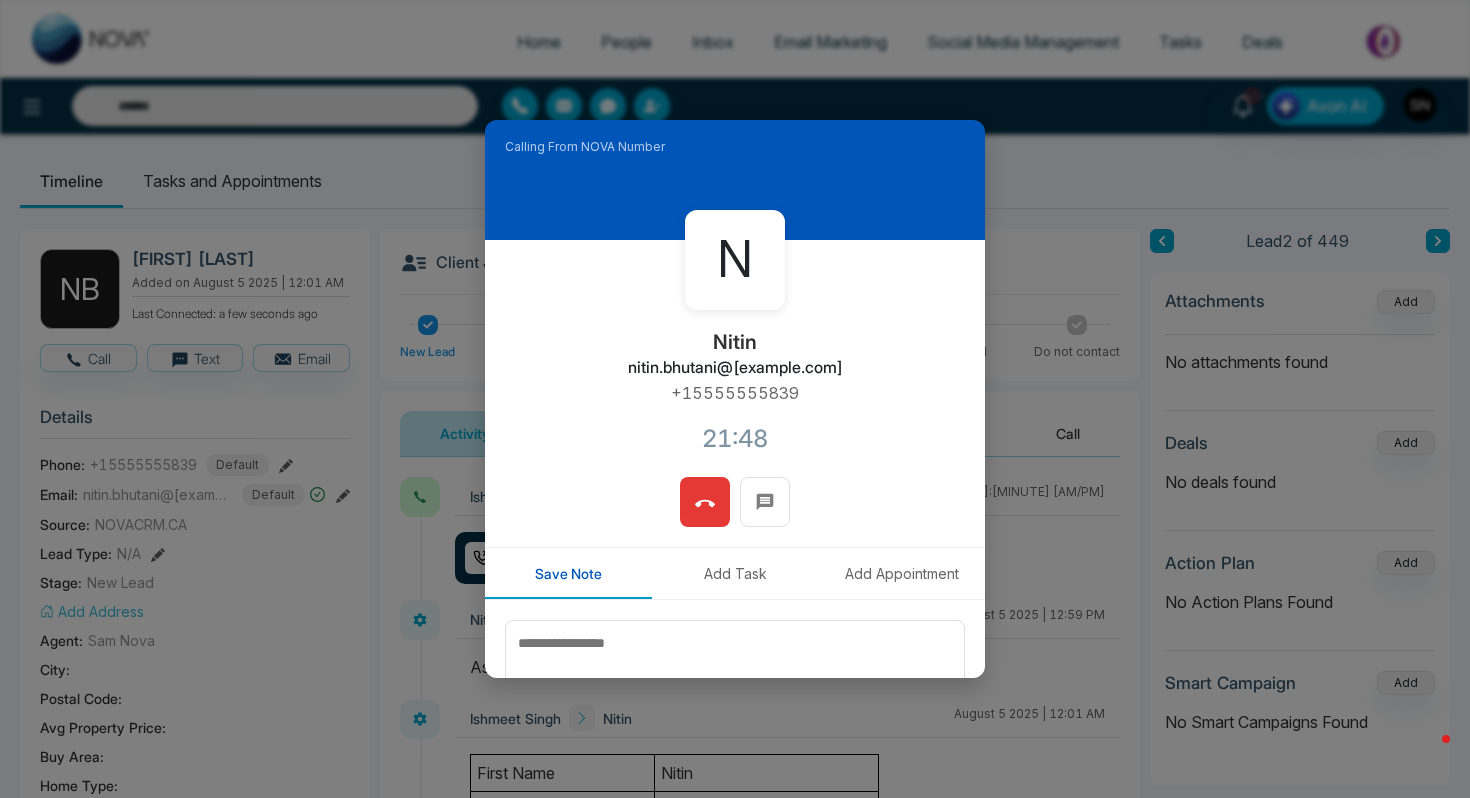 click 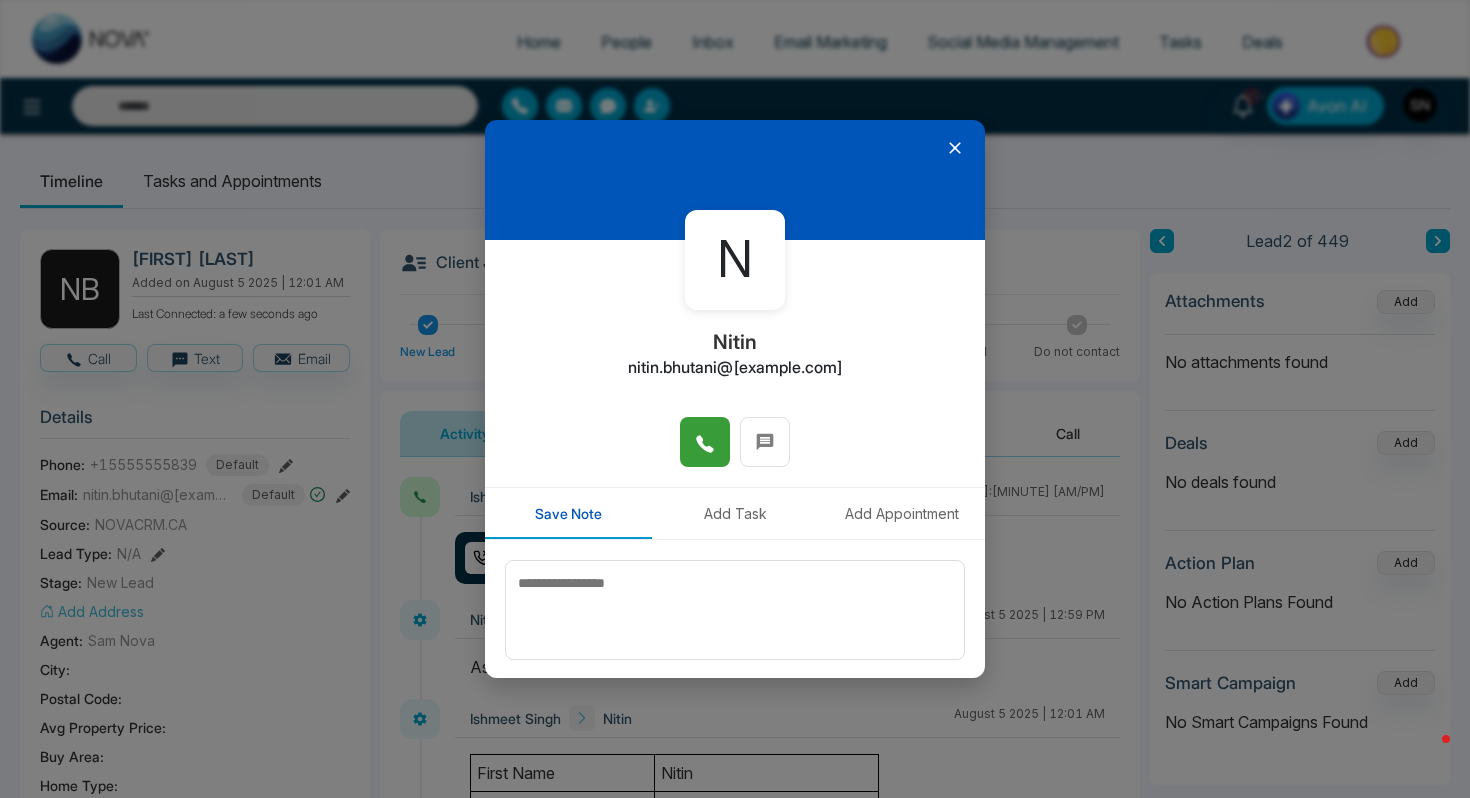 click at bounding box center (735, 180) 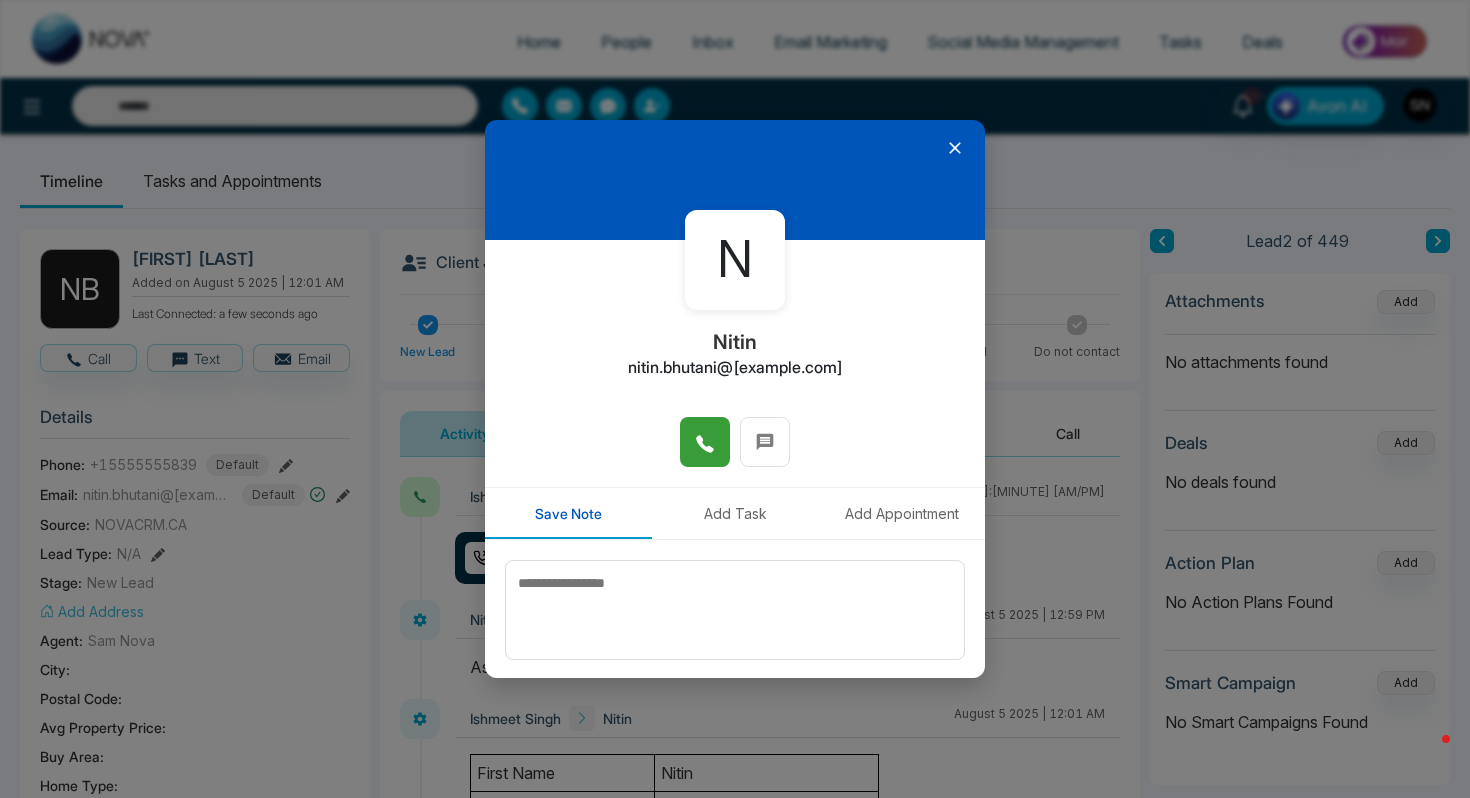click at bounding box center (735, 180) 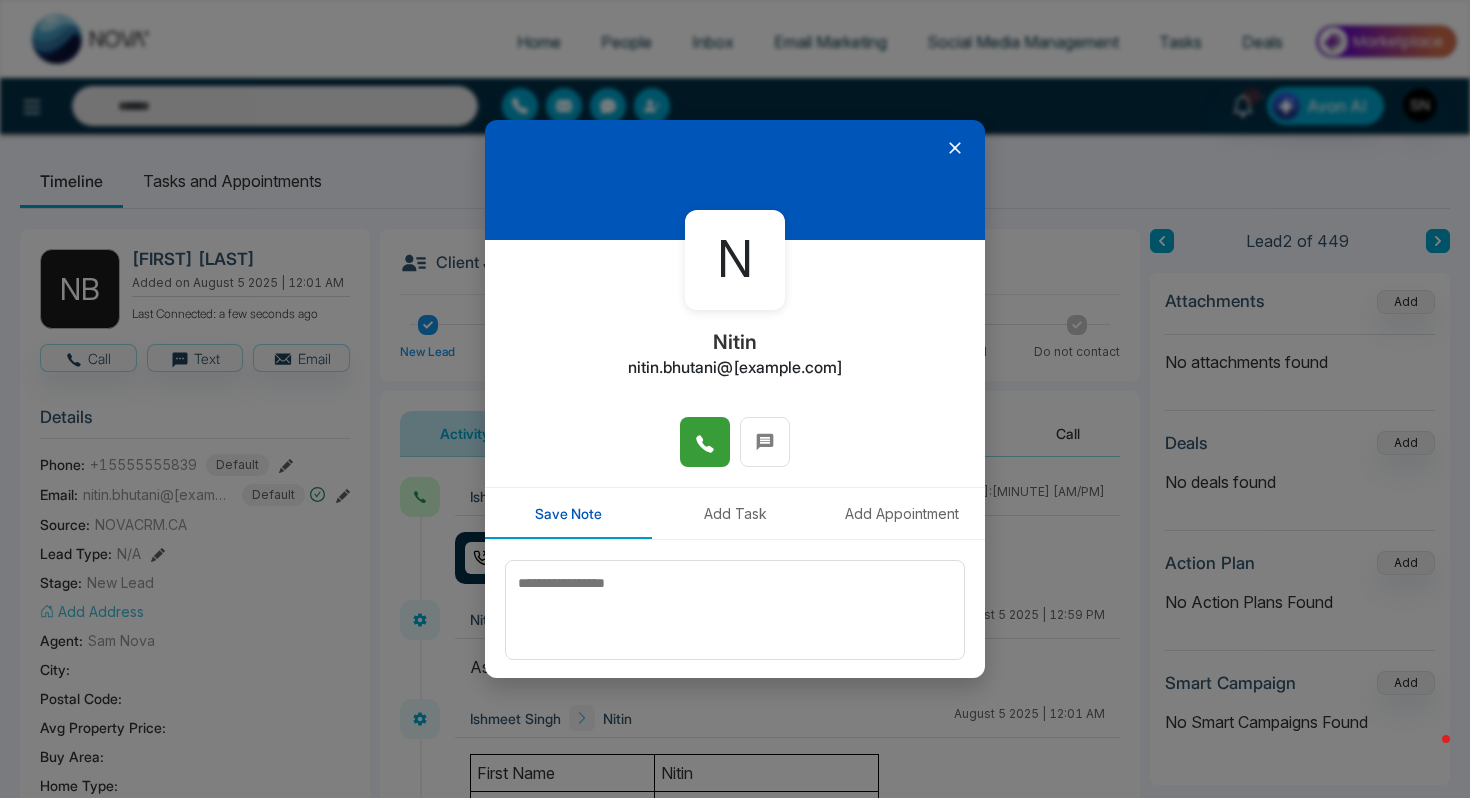click 